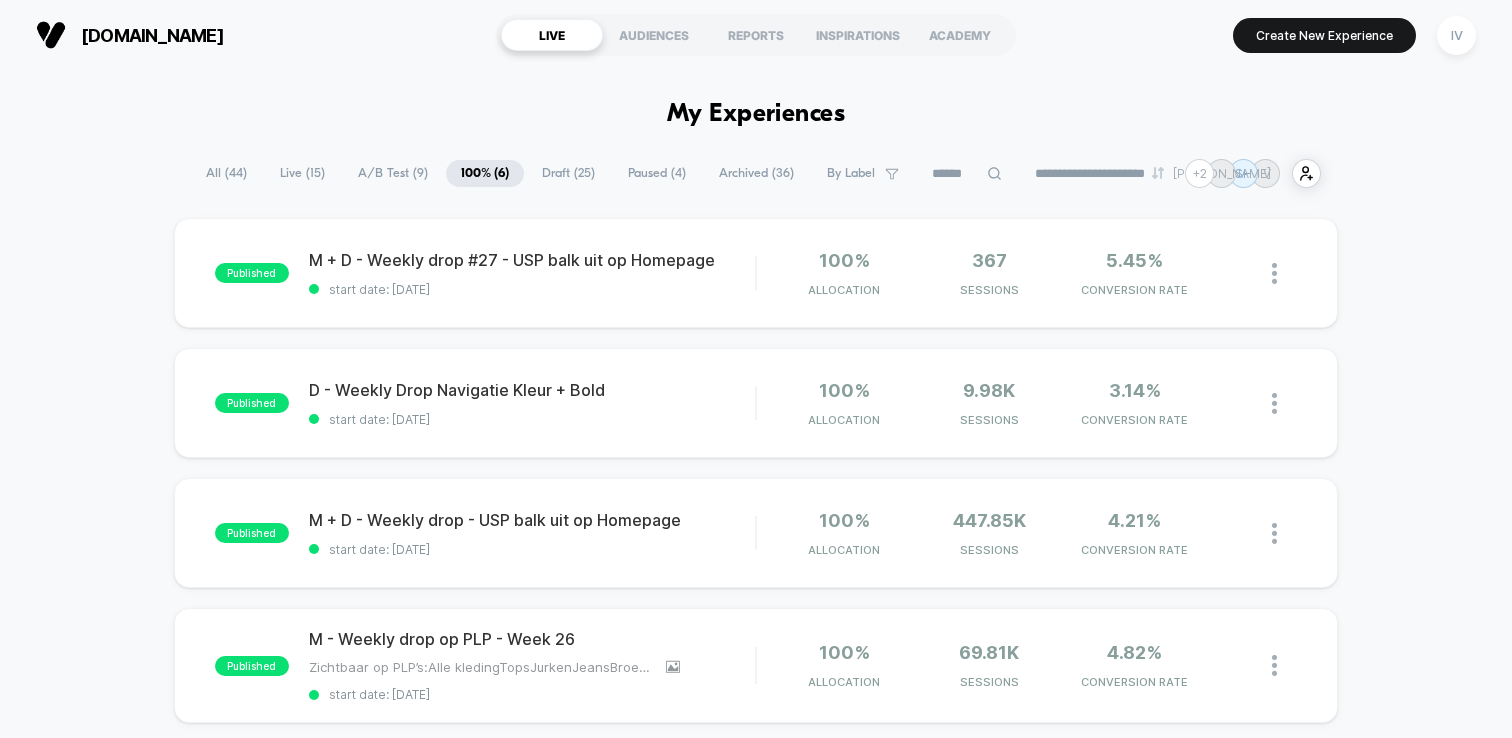 scroll, scrollTop: 0, scrollLeft: 0, axis: both 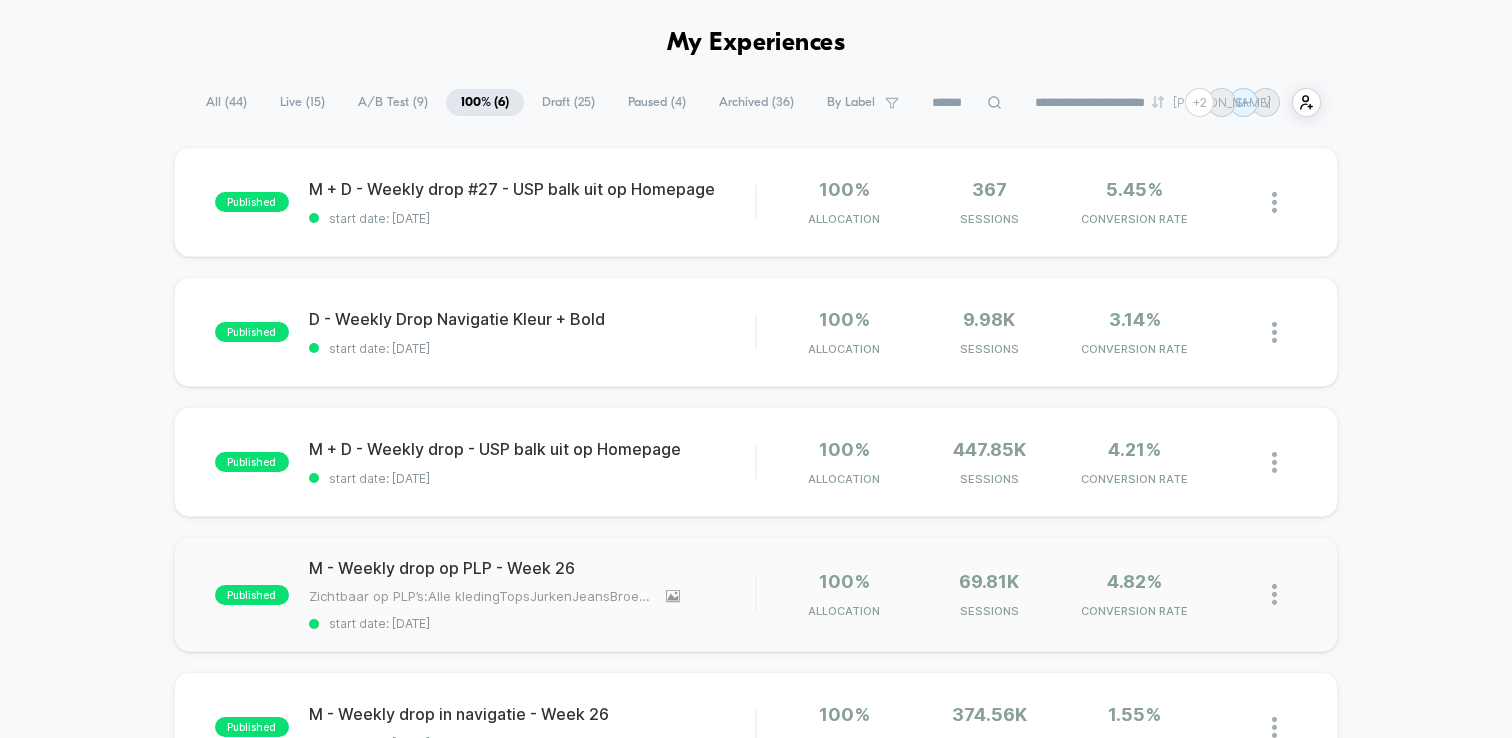 click at bounding box center [1274, 594] 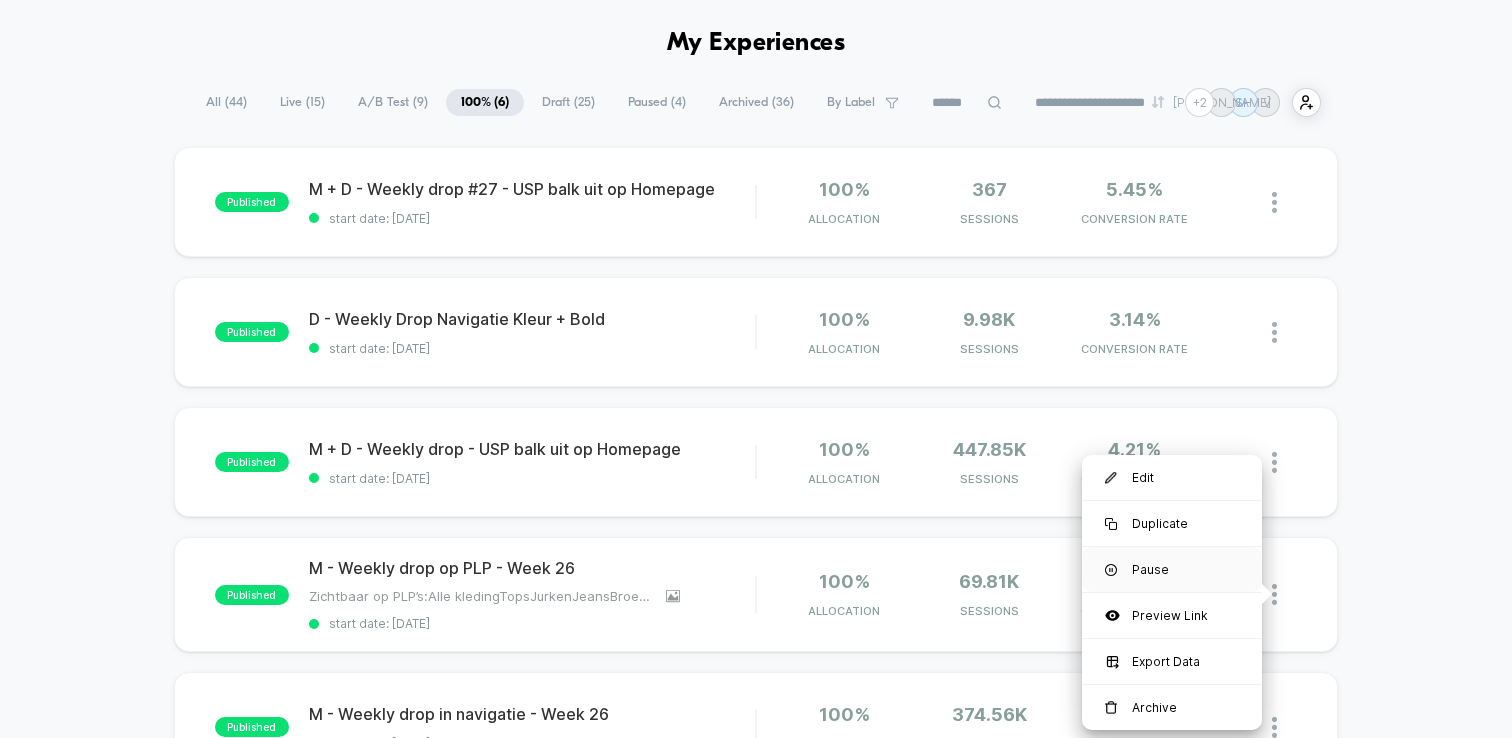 click on "Pause" at bounding box center (1172, 569) 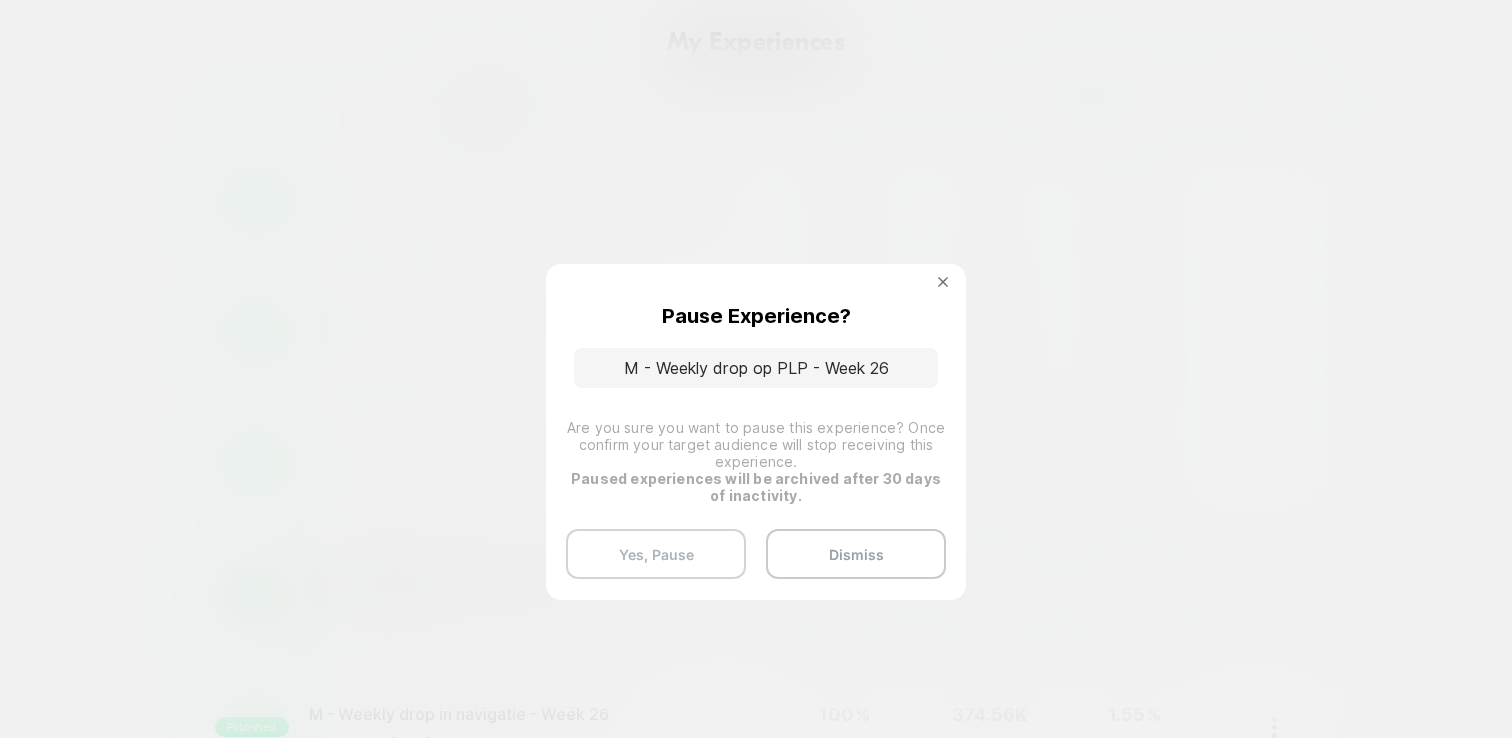 click on "Yes, Pause" at bounding box center (656, 554) 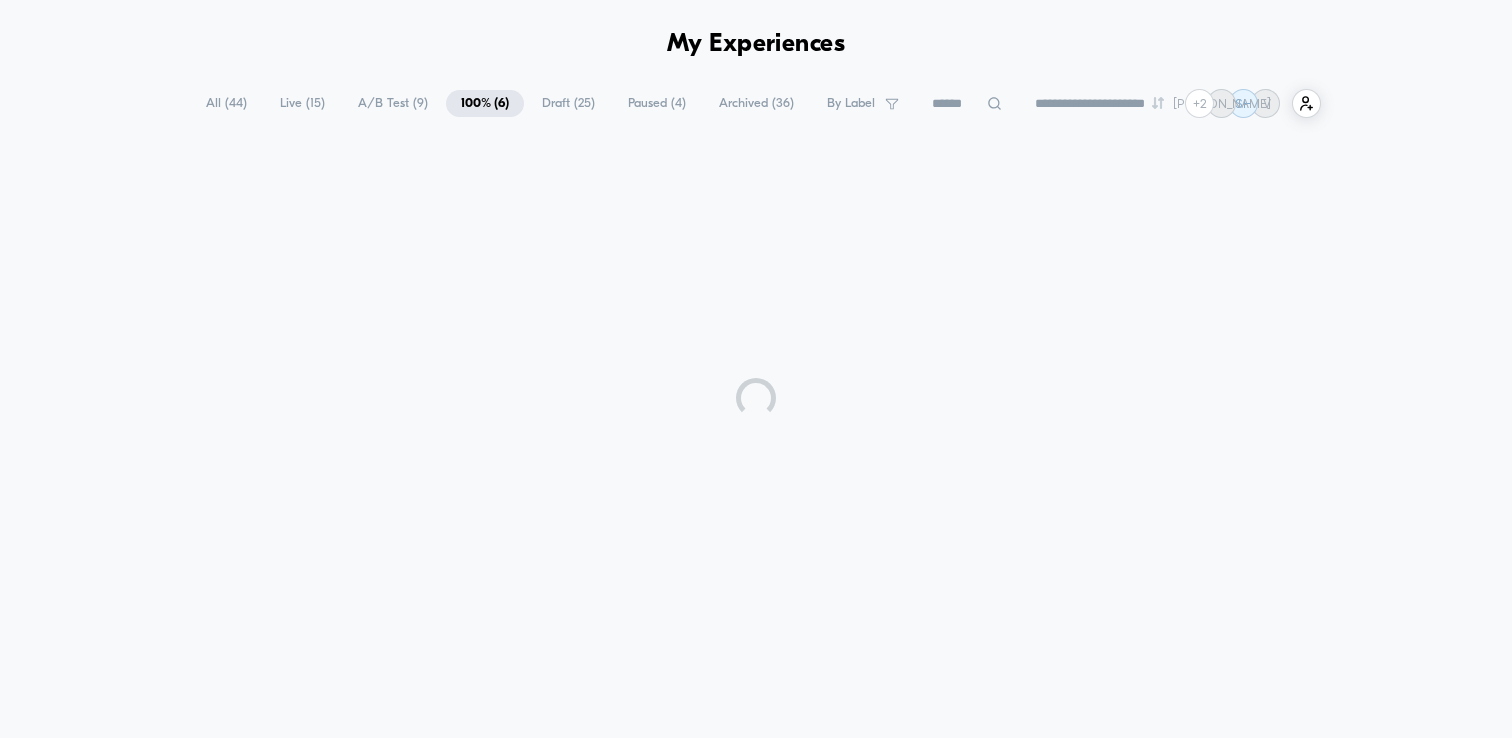 scroll, scrollTop: 71, scrollLeft: 0, axis: vertical 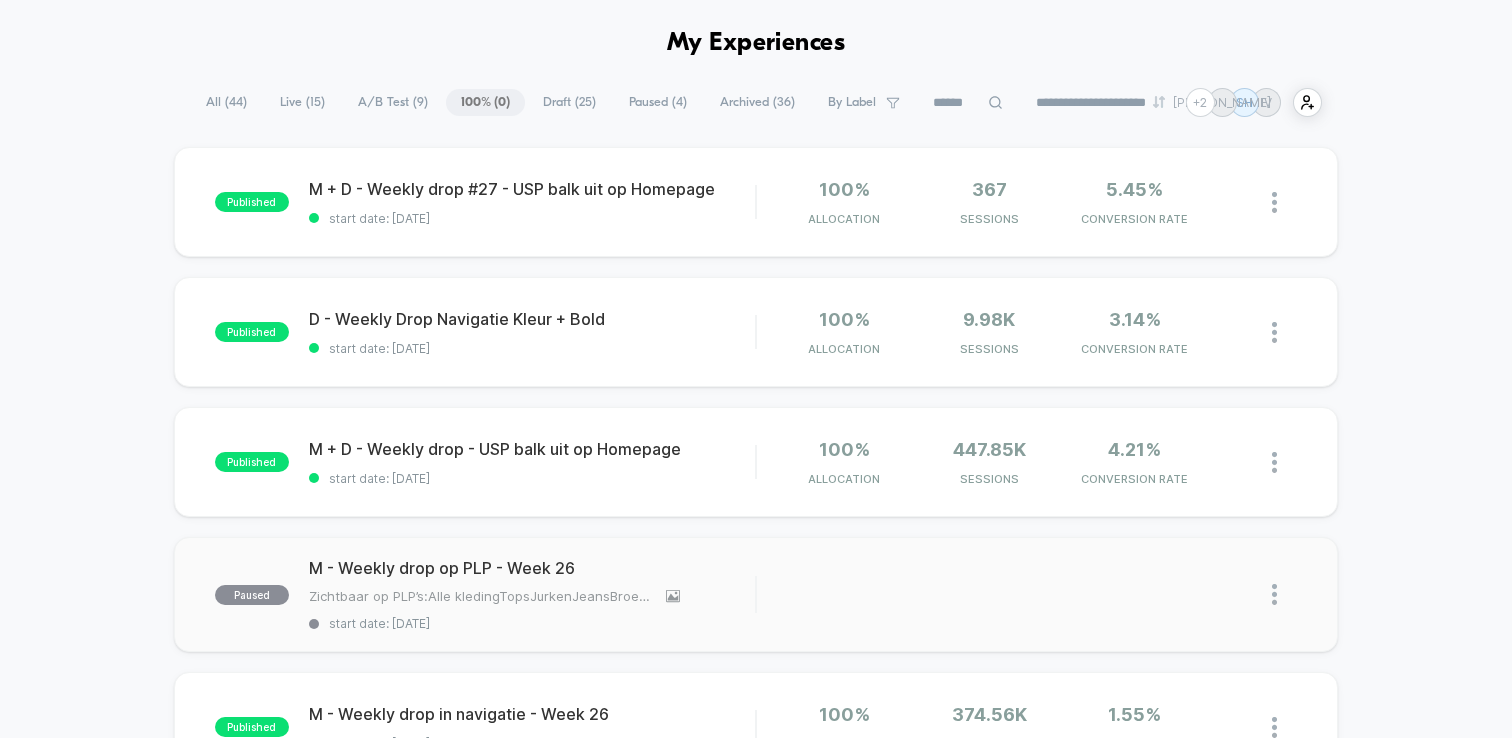 click at bounding box center [1274, 594] 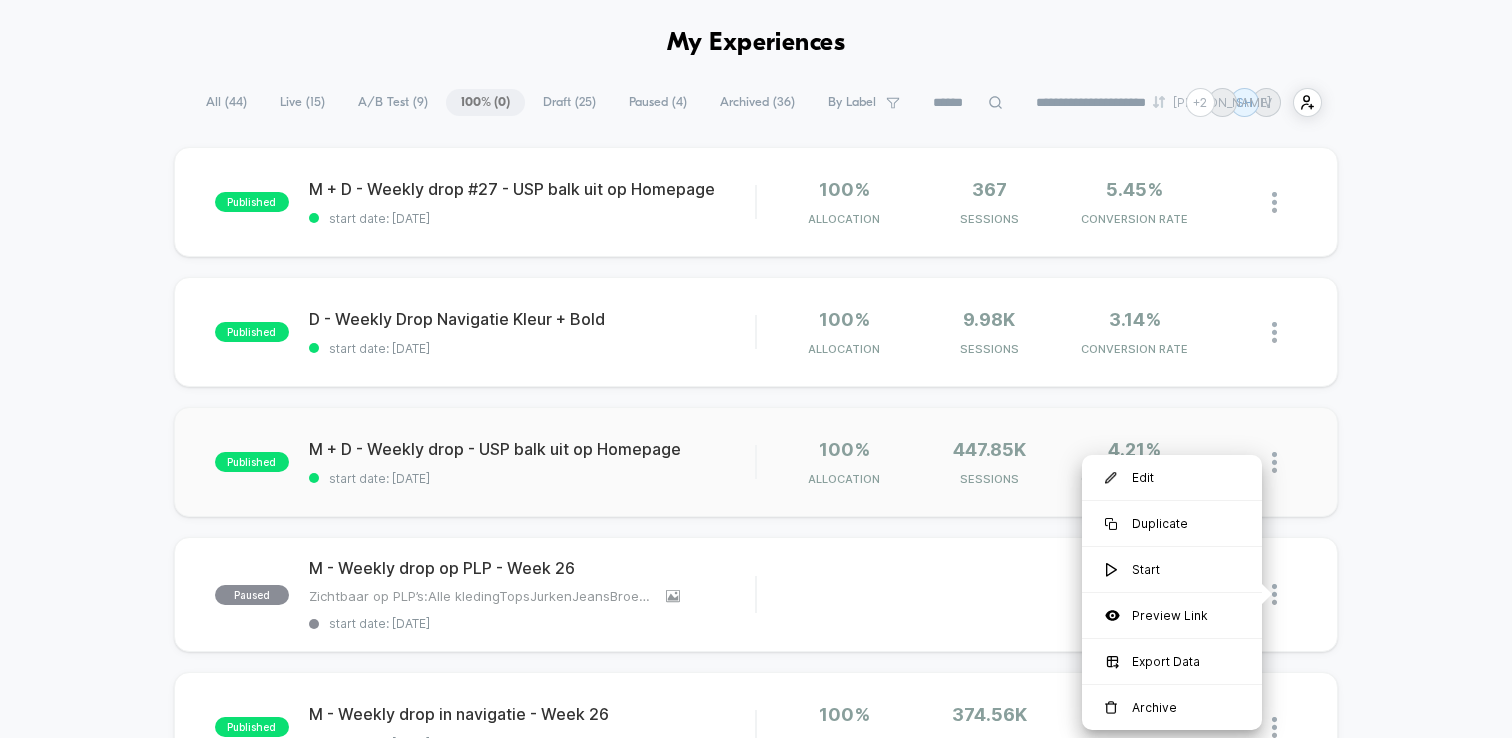 click at bounding box center [1284, 462] 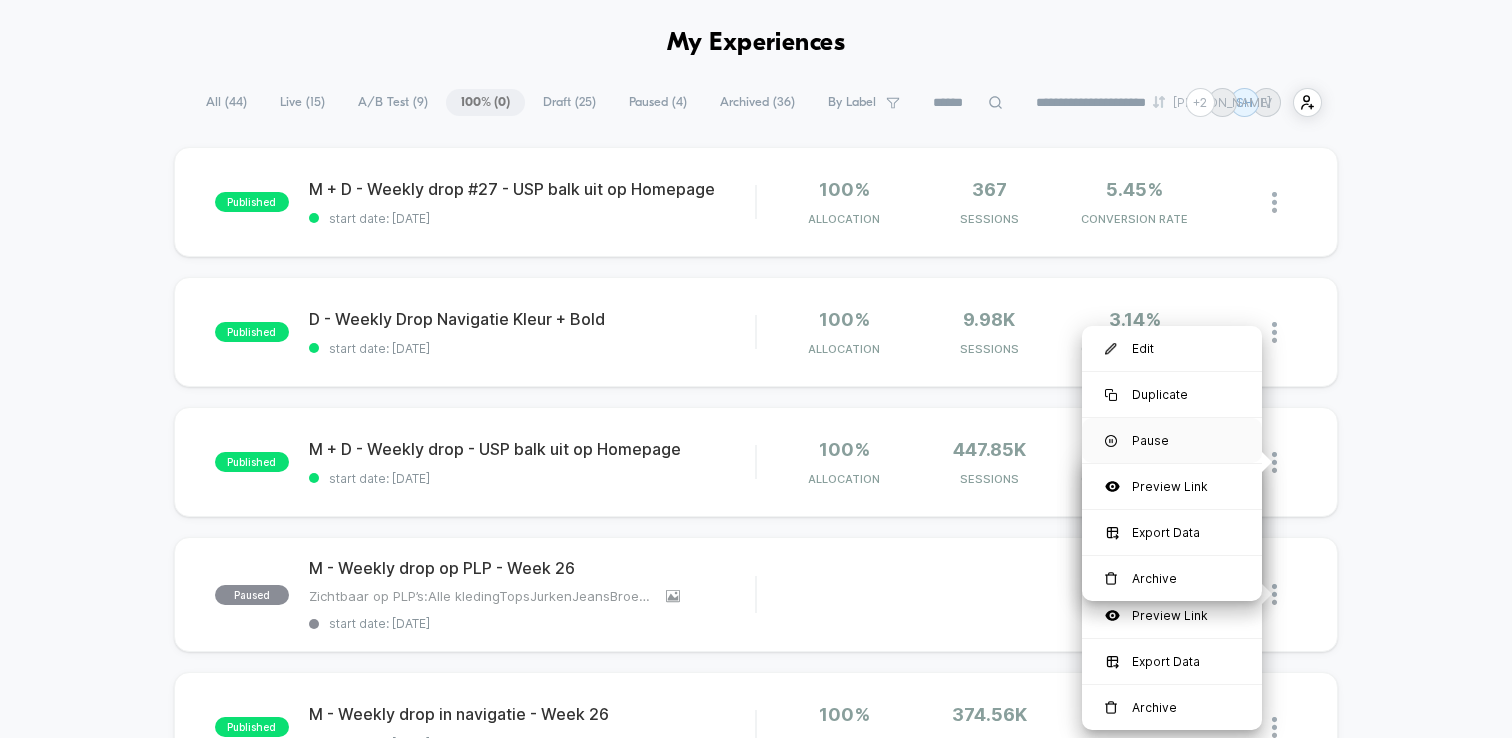 click on "Pause" at bounding box center [1172, 440] 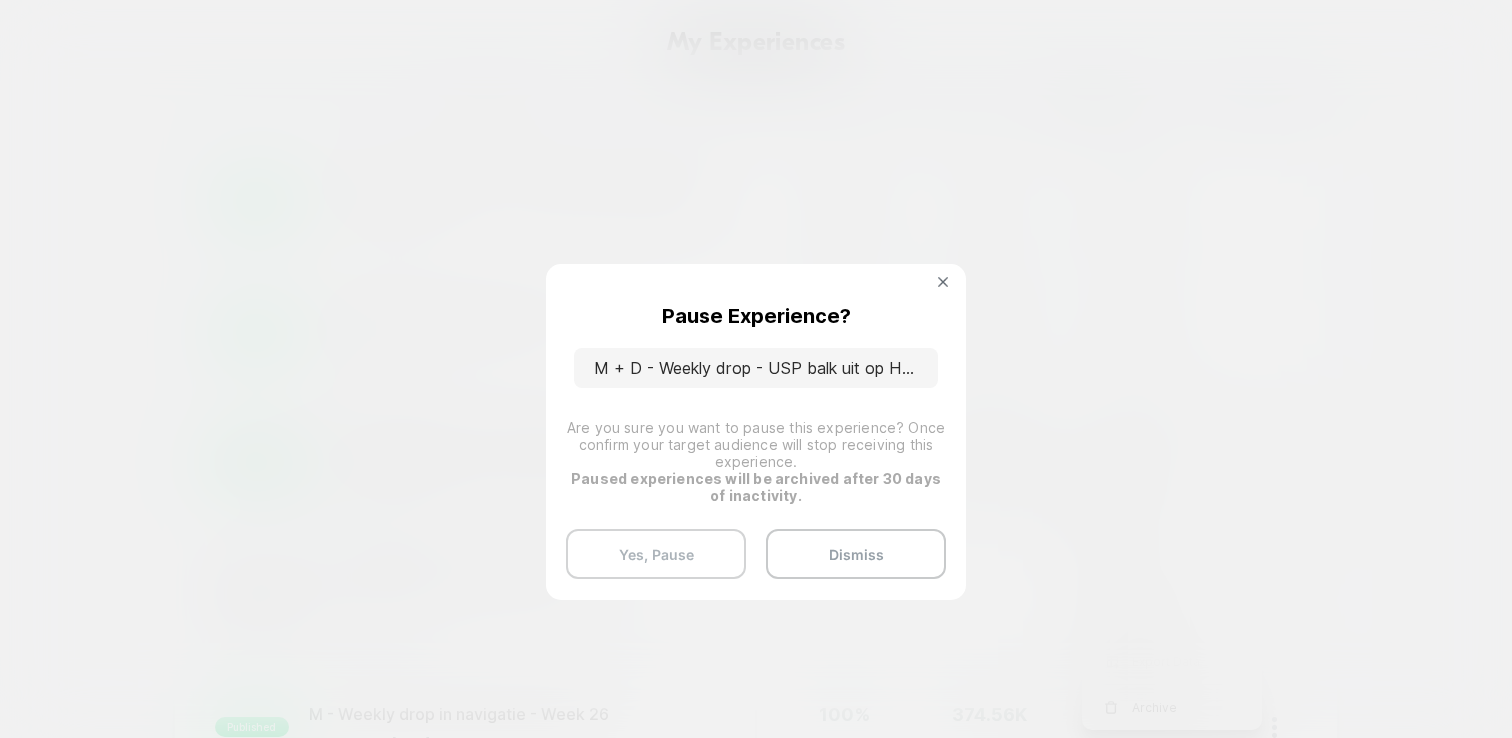 click on "Yes, Pause" at bounding box center [656, 554] 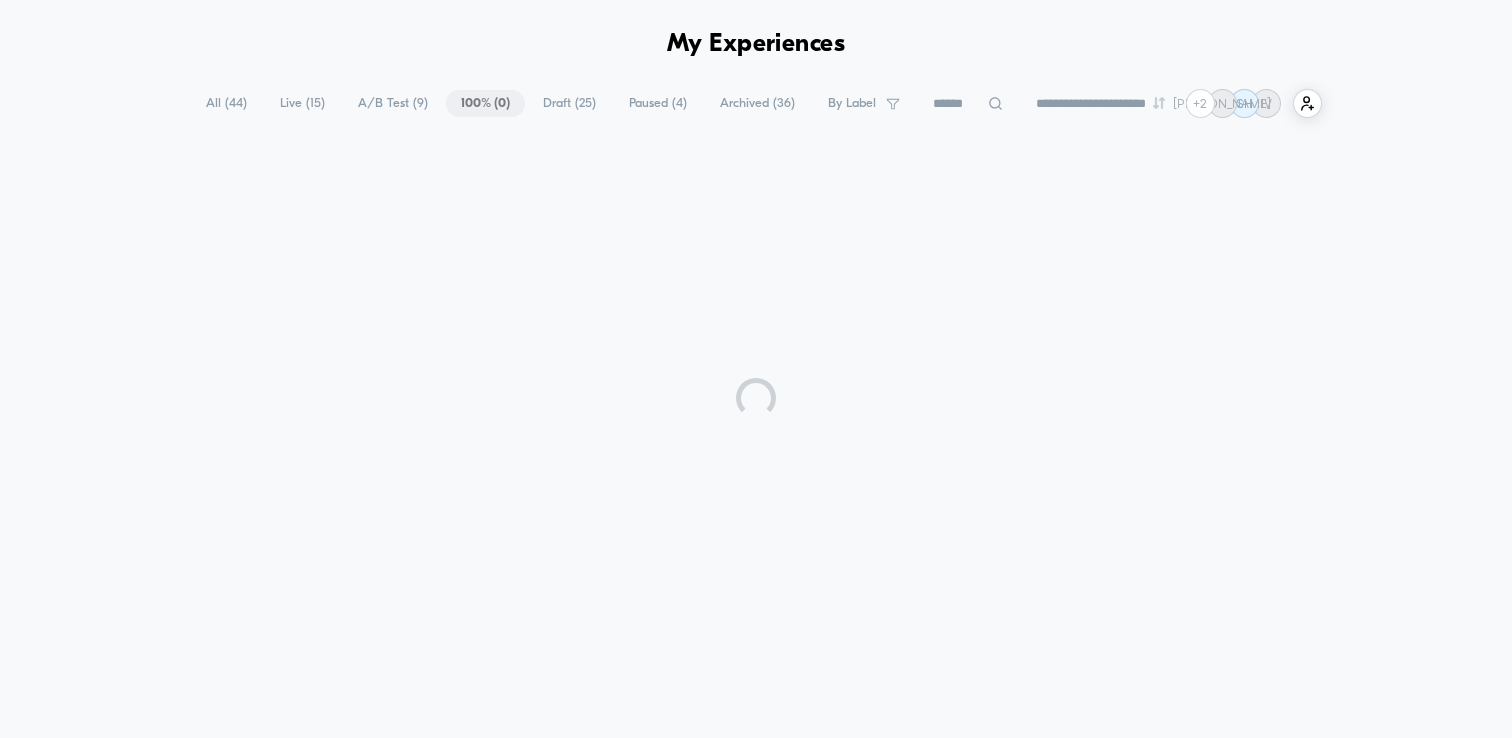 scroll, scrollTop: 71, scrollLeft: 0, axis: vertical 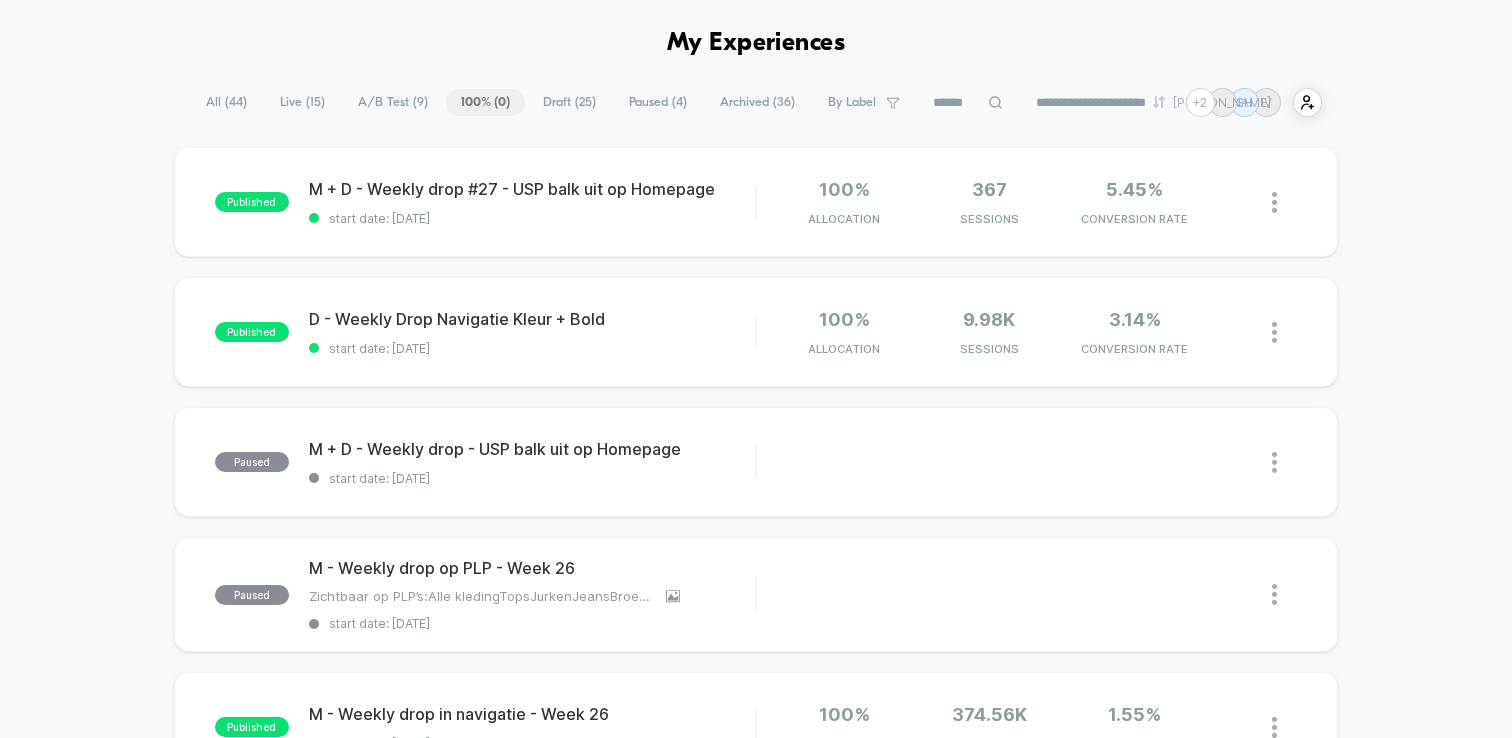 click on "Draft ( 25 )" at bounding box center [569, 102] 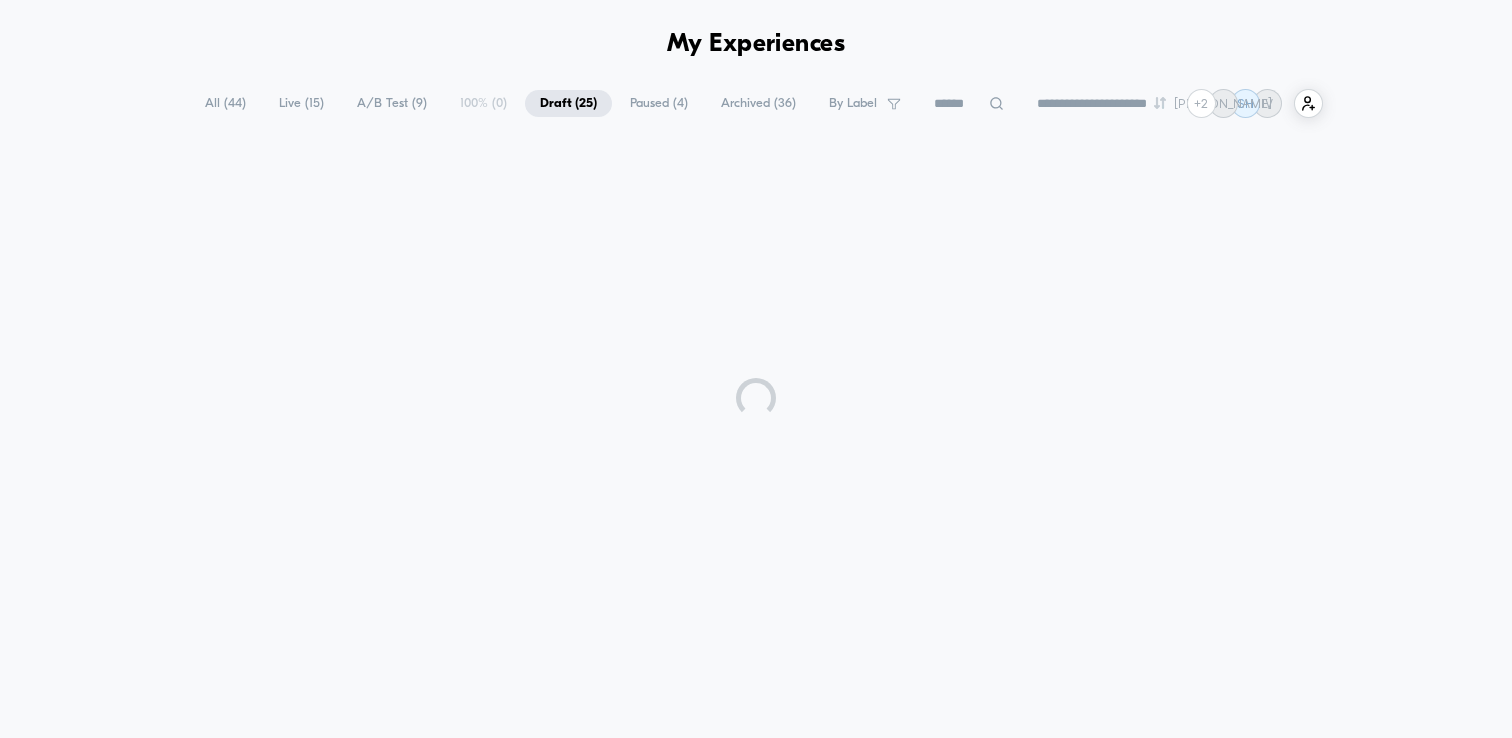 scroll, scrollTop: 71, scrollLeft: 0, axis: vertical 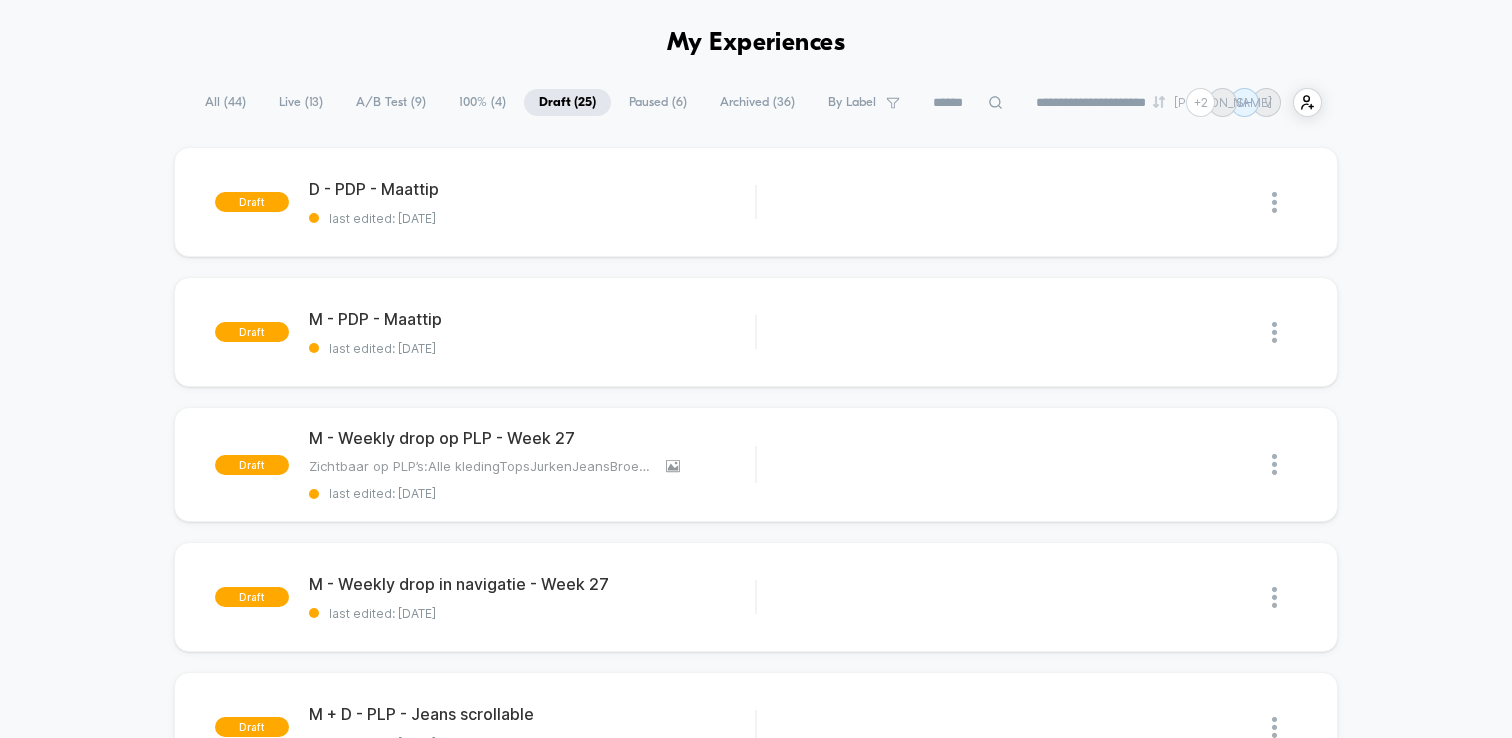 click on "100% ( 4 )" at bounding box center (482, 102) 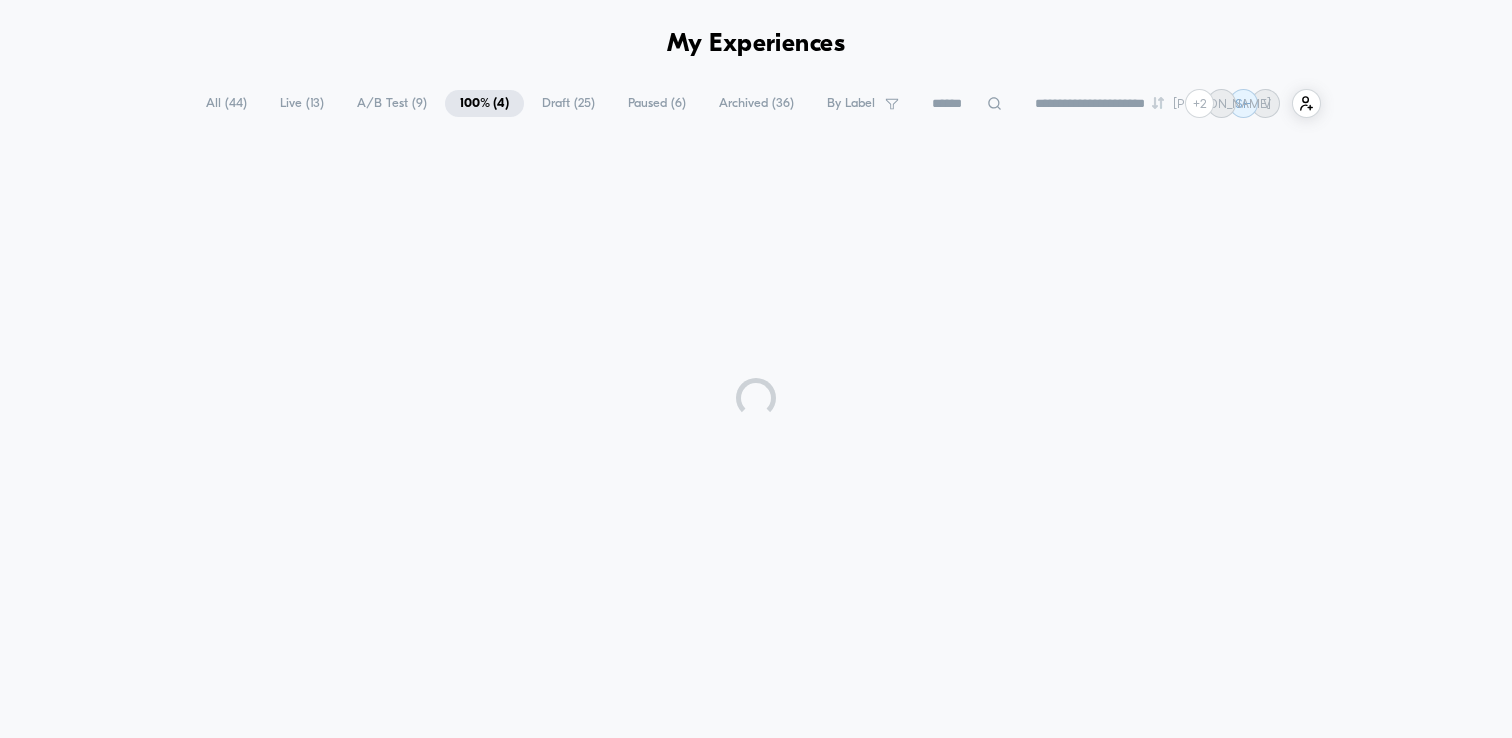 scroll, scrollTop: 71, scrollLeft: 0, axis: vertical 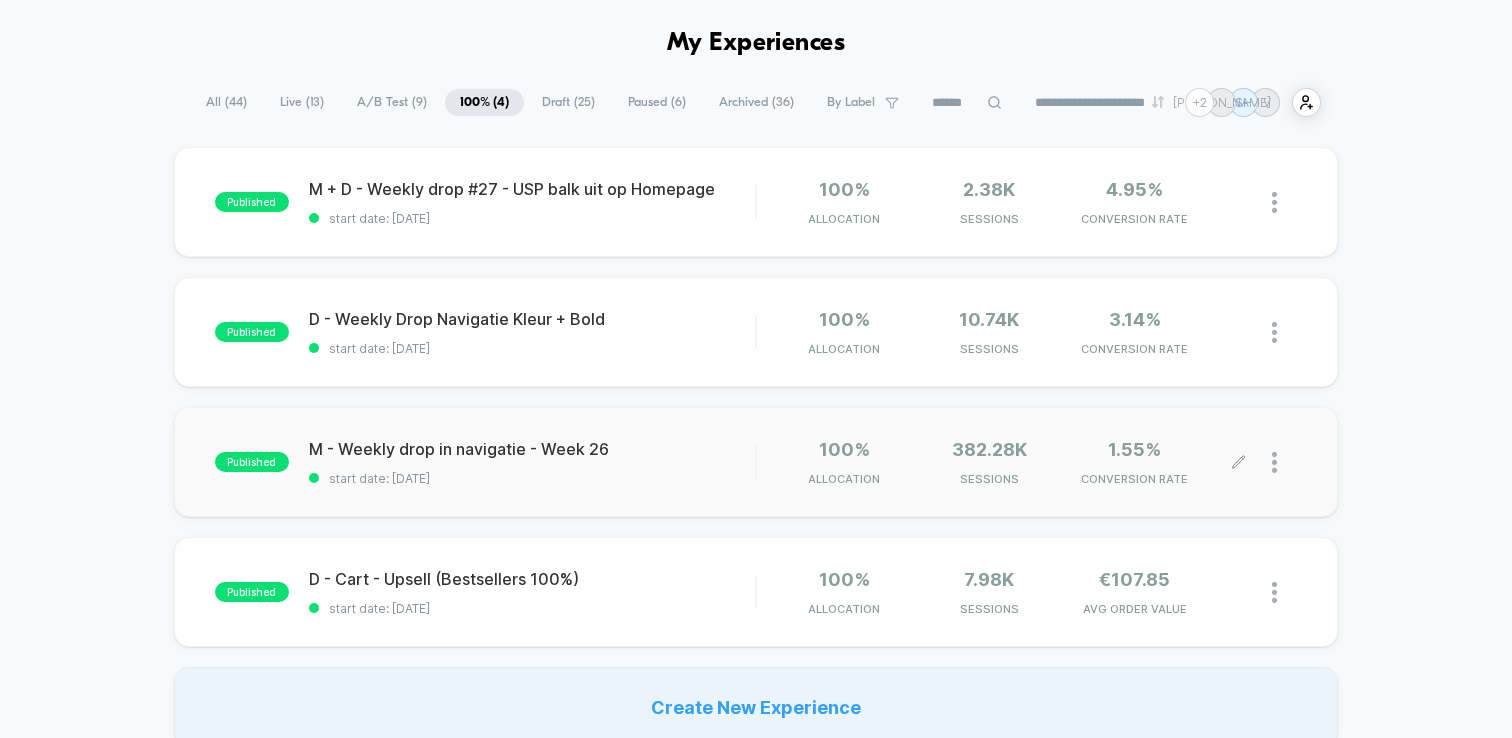 click at bounding box center [1284, 462] 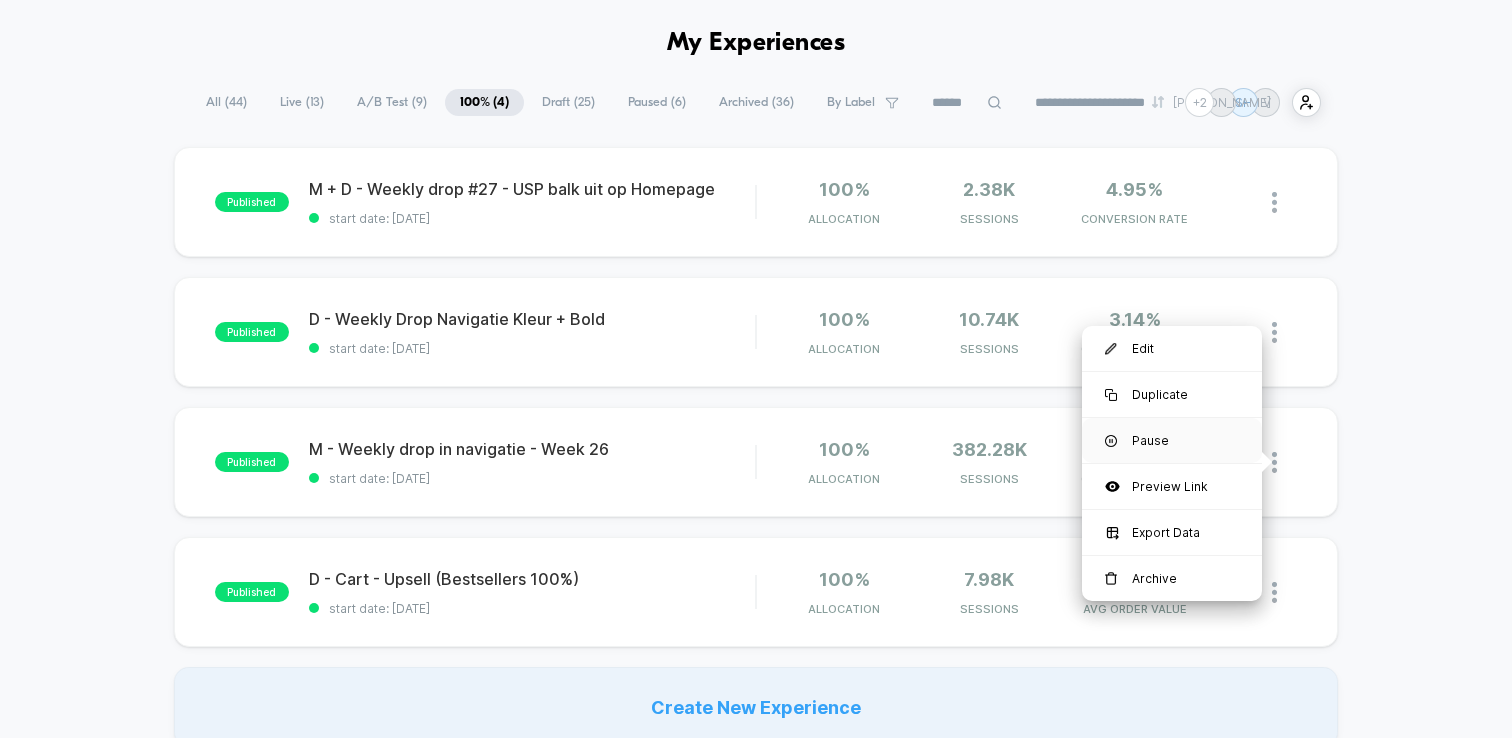 click on "Pause" at bounding box center (1172, 440) 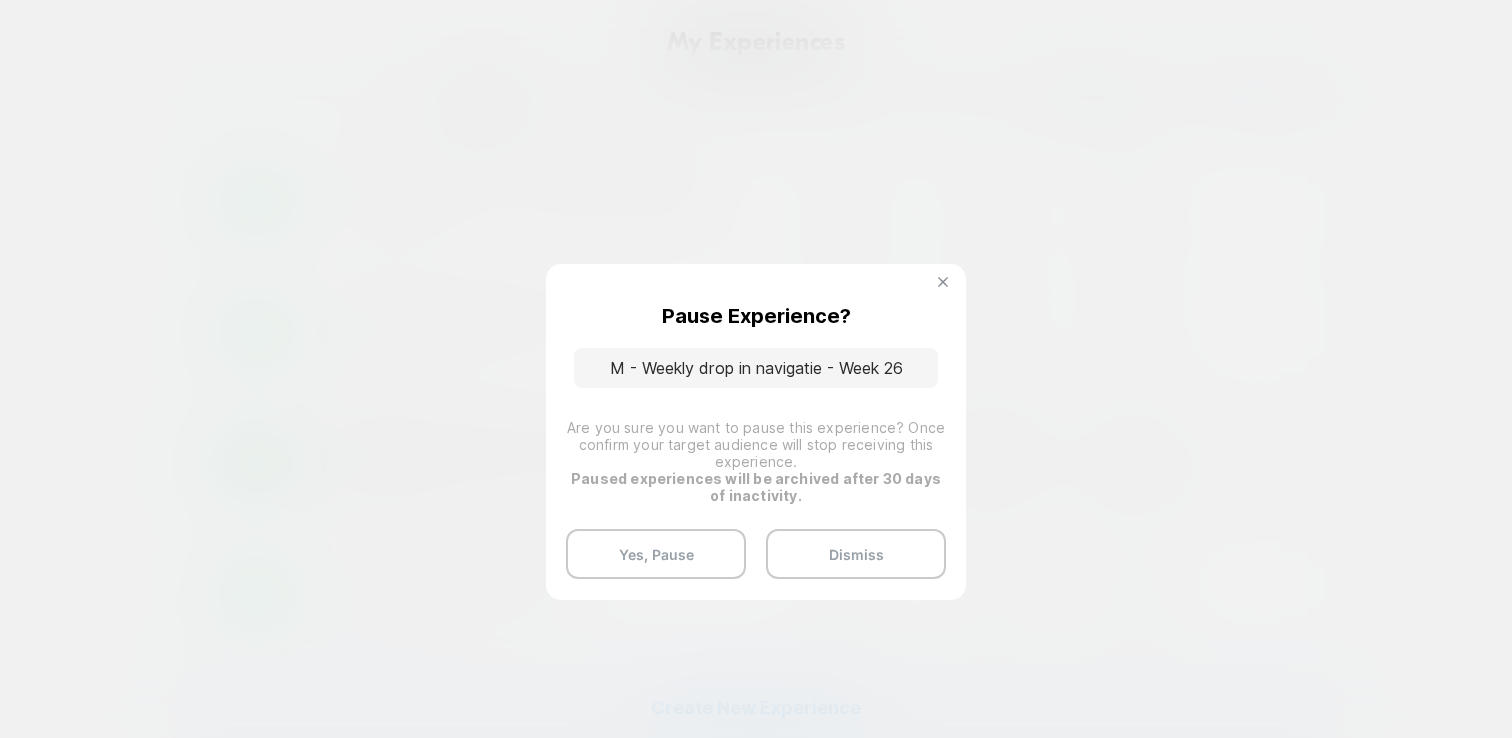 click at bounding box center (943, 282) 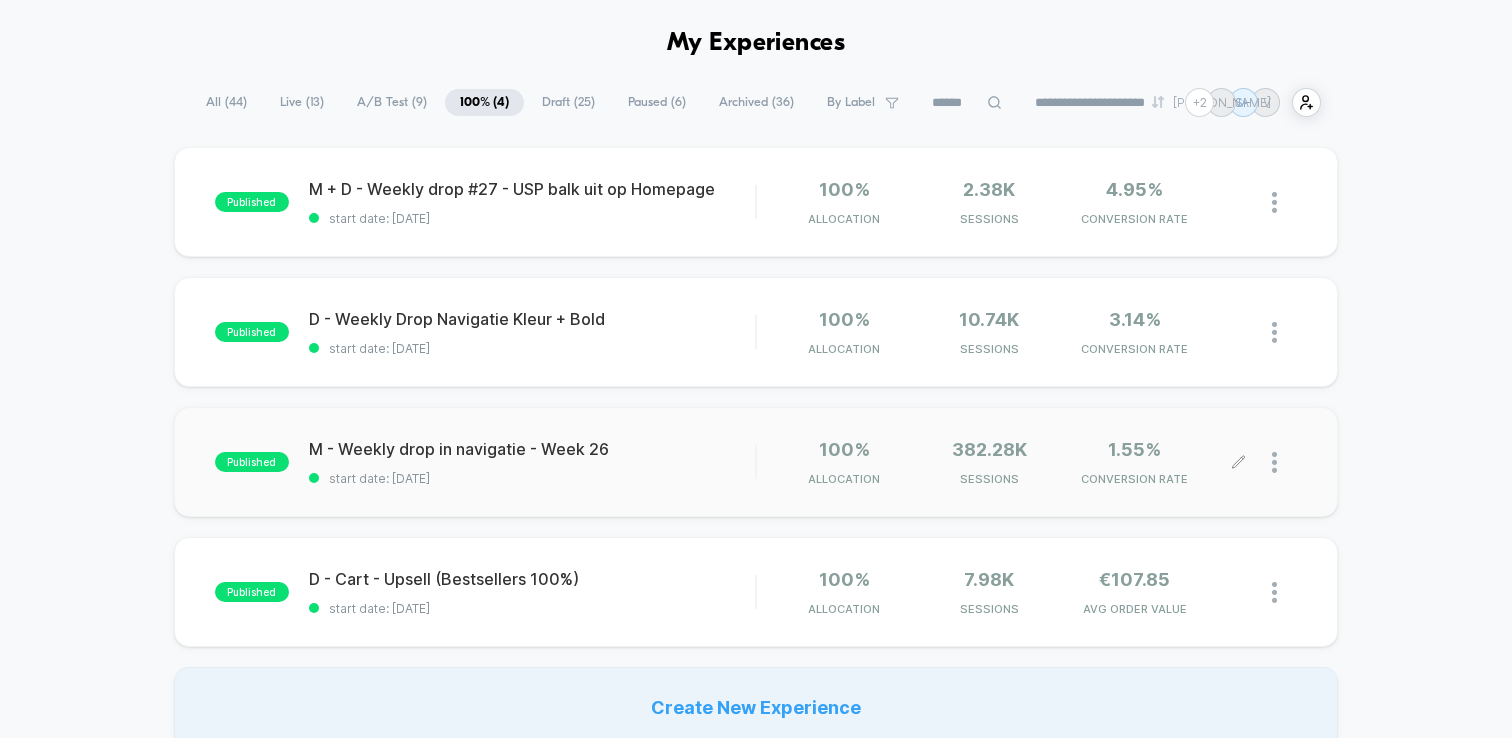 click at bounding box center [1284, 462] 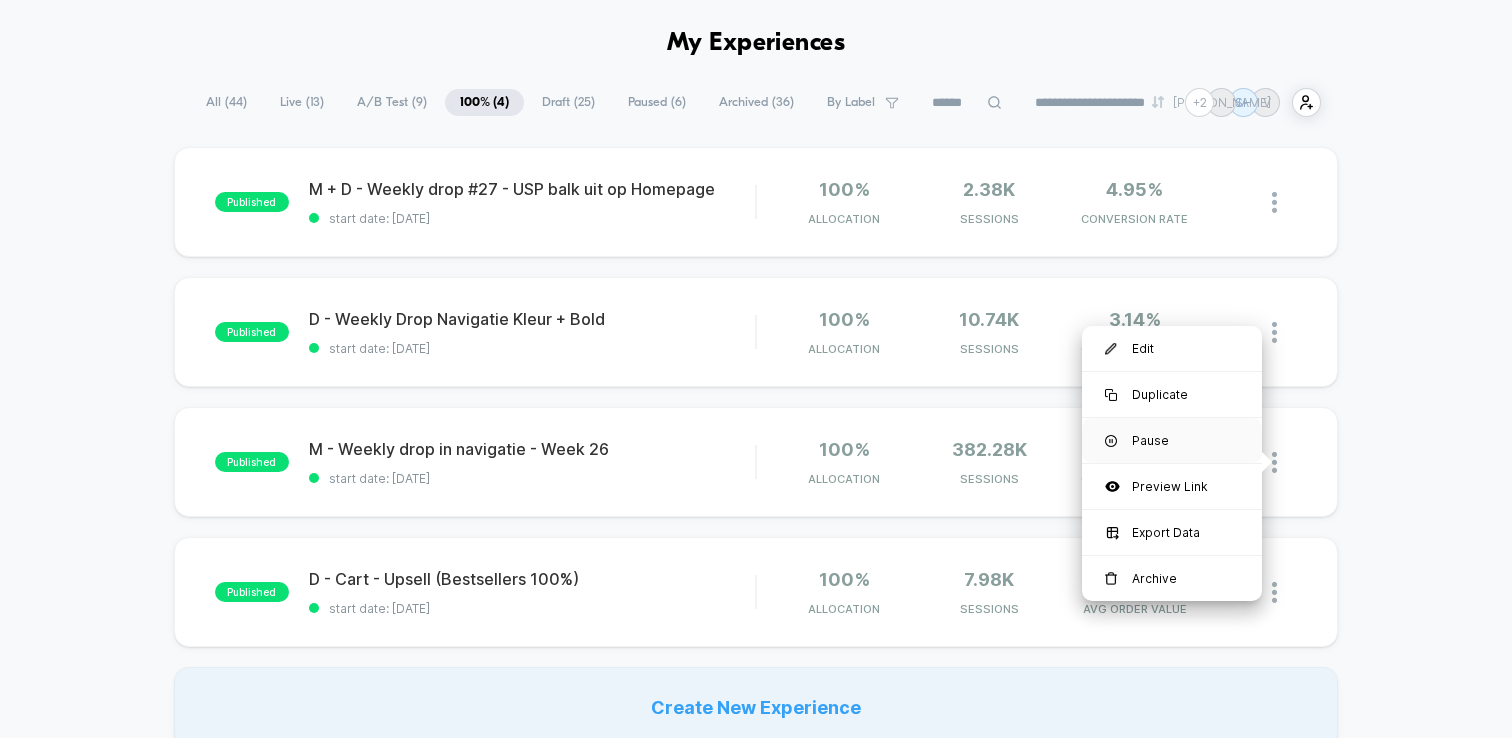click on "Pause" at bounding box center (1172, 440) 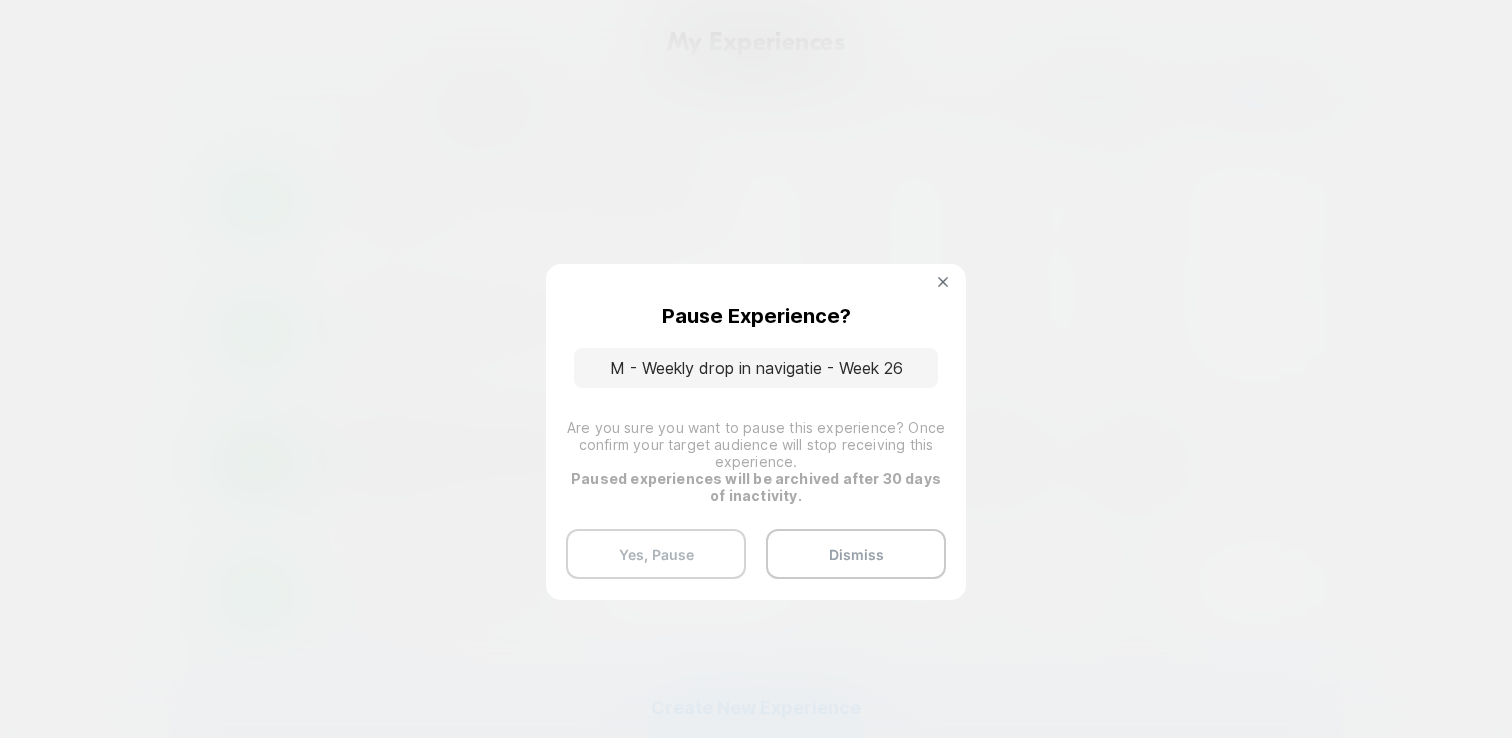click on "Yes, Pause" at bounding box center [656, 554] 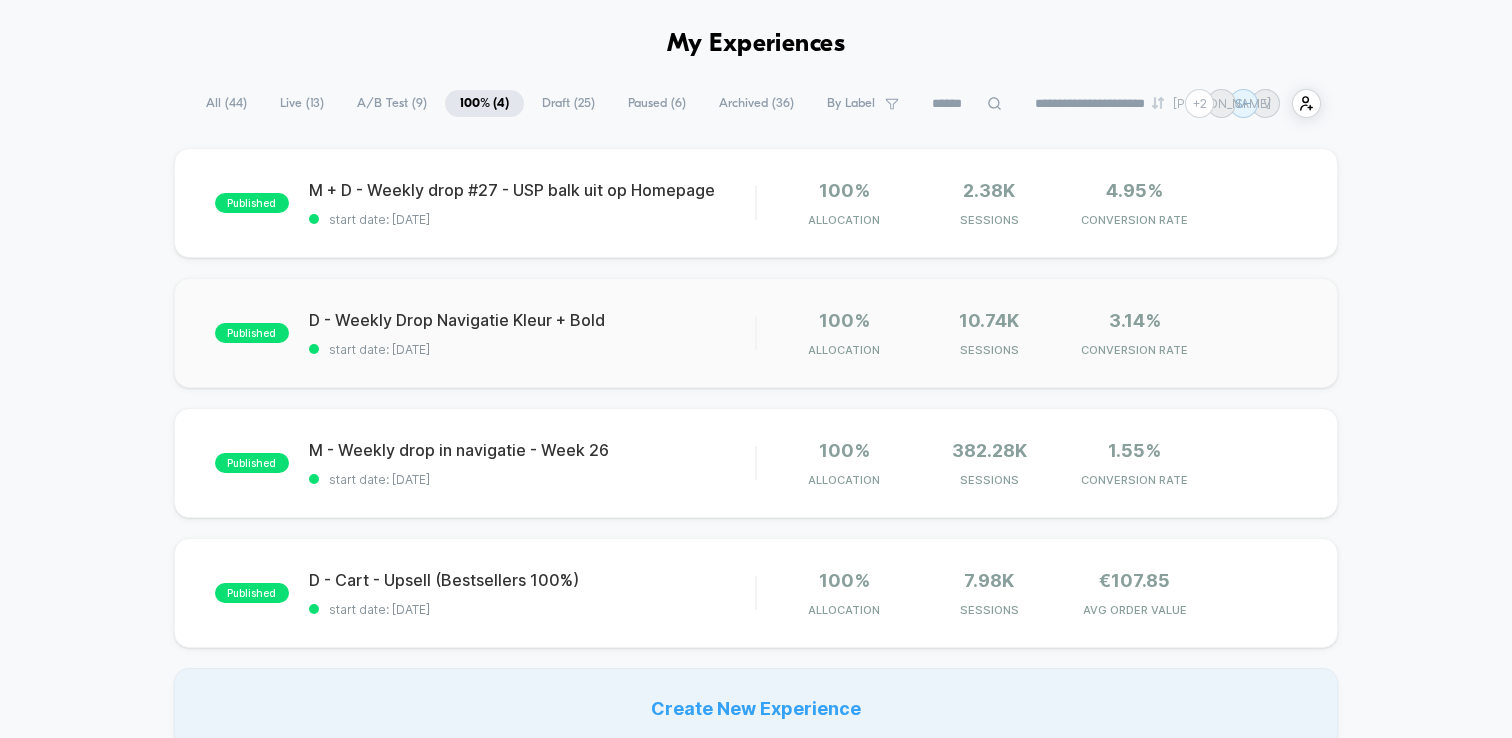 scroll, scrollTop: 71, scrollLeft: 0, axis: vertical 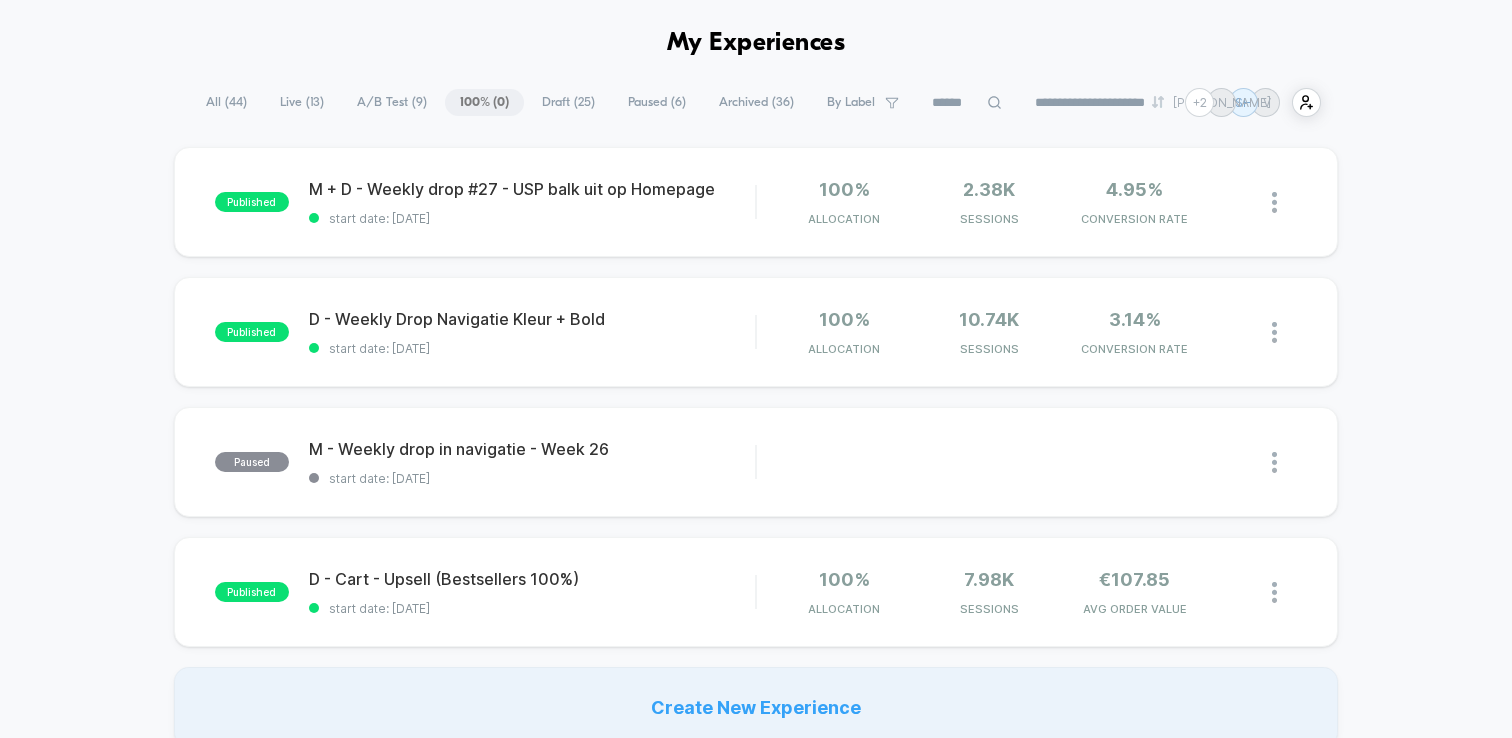 click on "Draft ( 25 )" at bounding box center [568, 102] 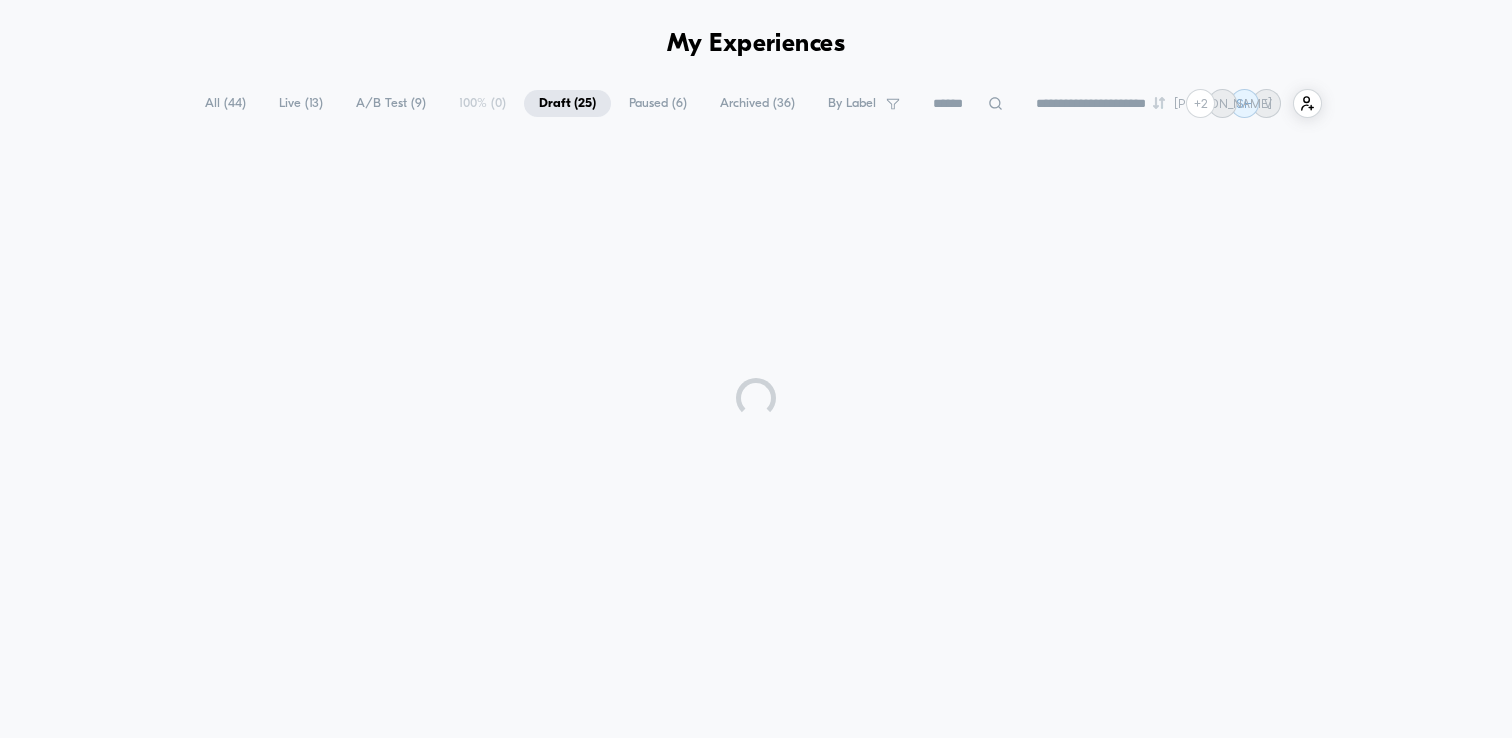 scroll, scrollTop: 71, scrollLeft: 0, axis: vertical 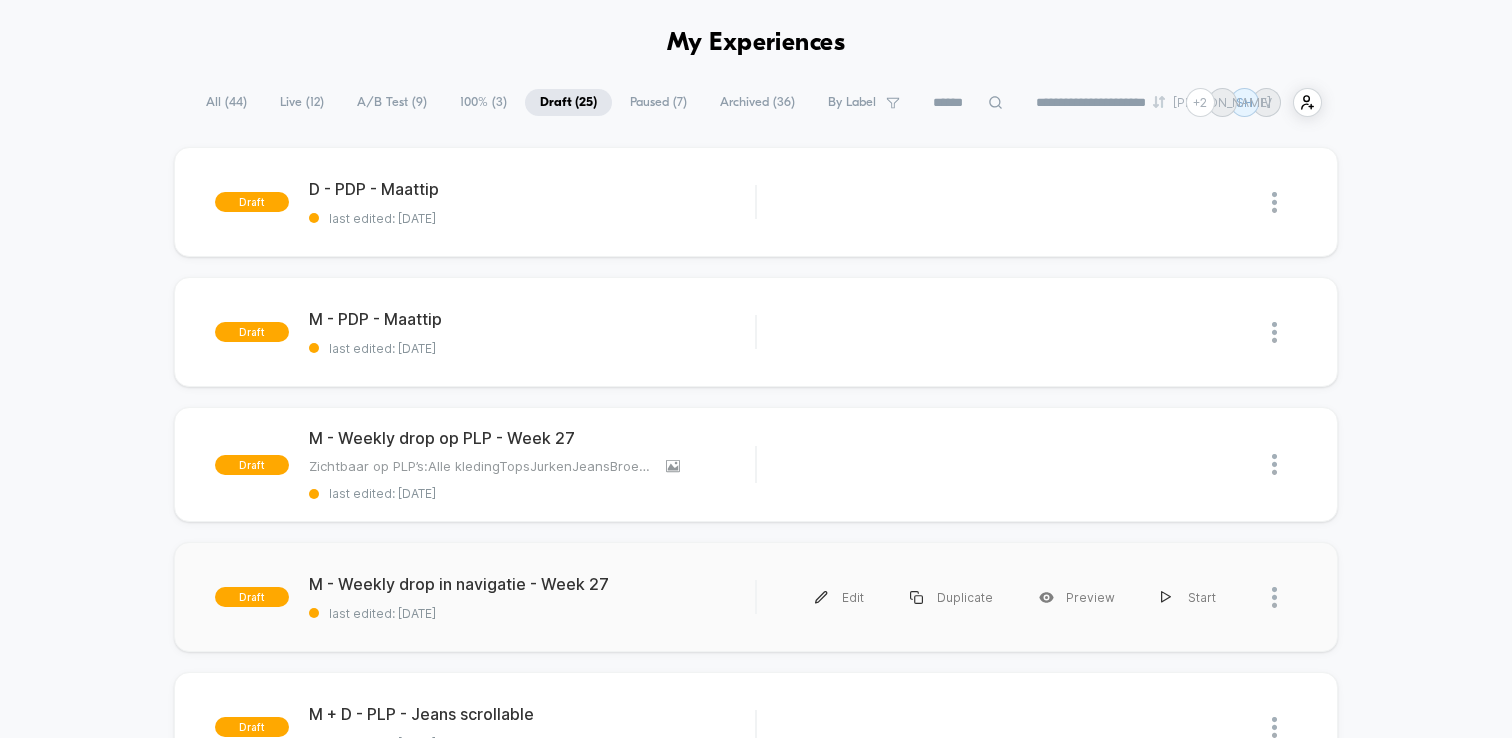 click on "draft M - Weekly drop in navigatie - Week 27 last edited: [DATE] Edit Duplicate Preview Start" at bounding box center [756, 597] 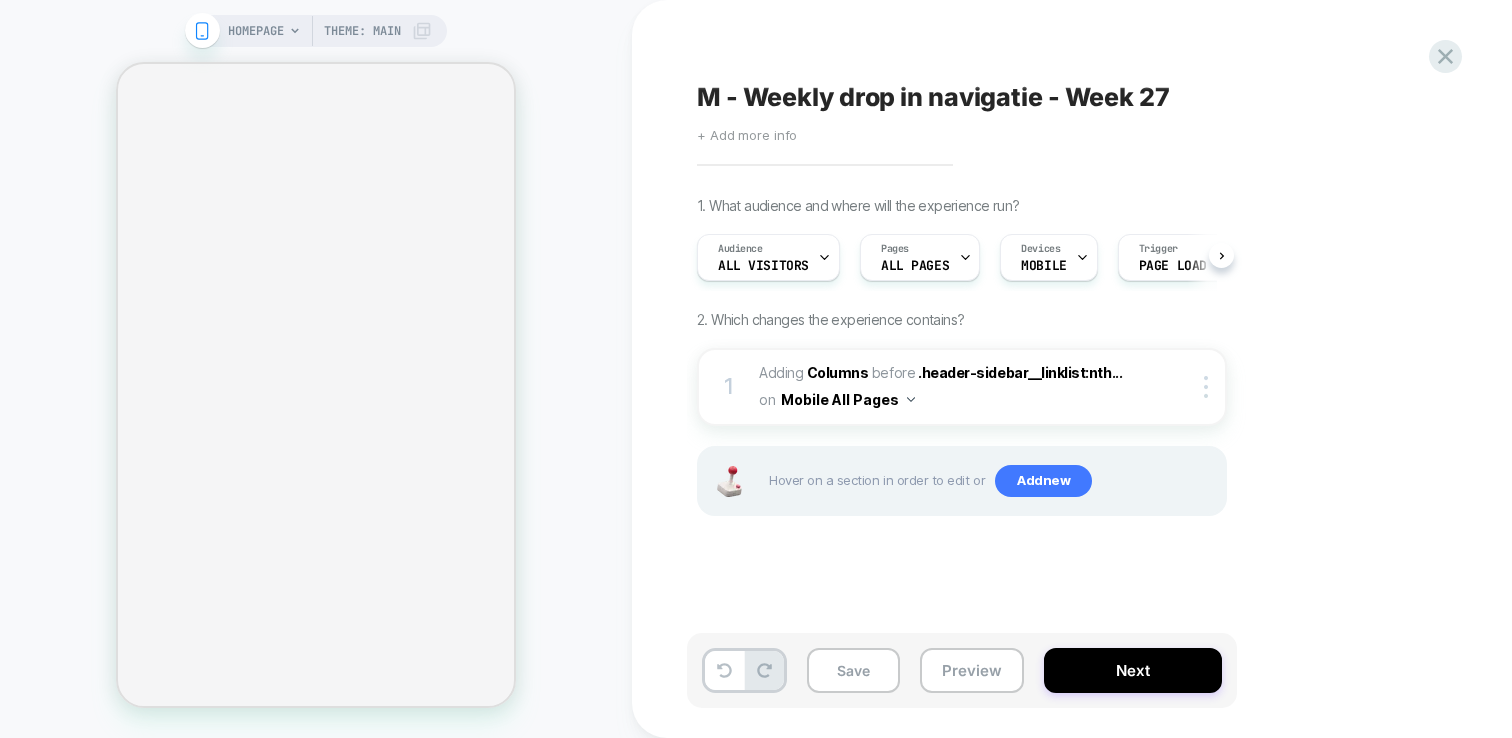 scroll, scrollTop: 0, scrollLeft: 1, axis: horizontal 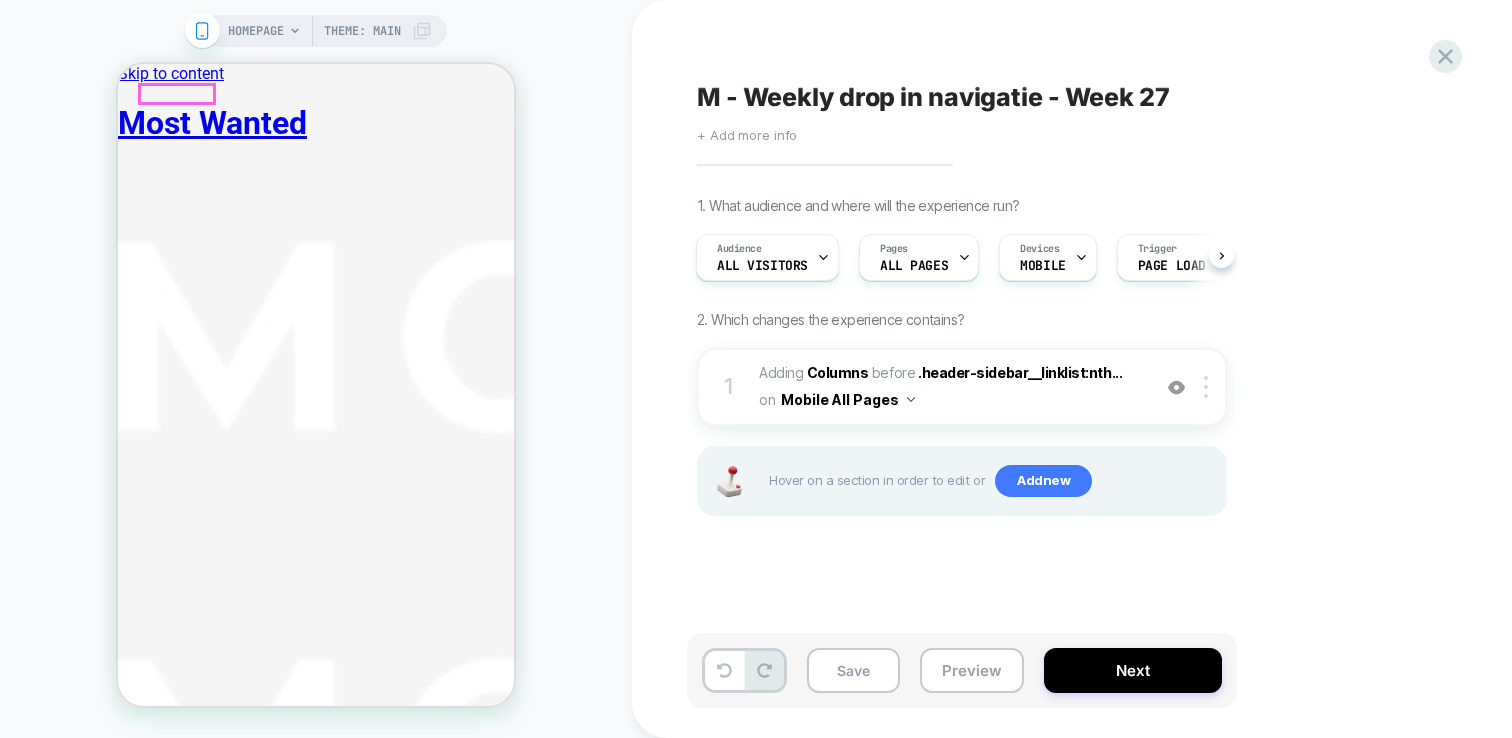 click 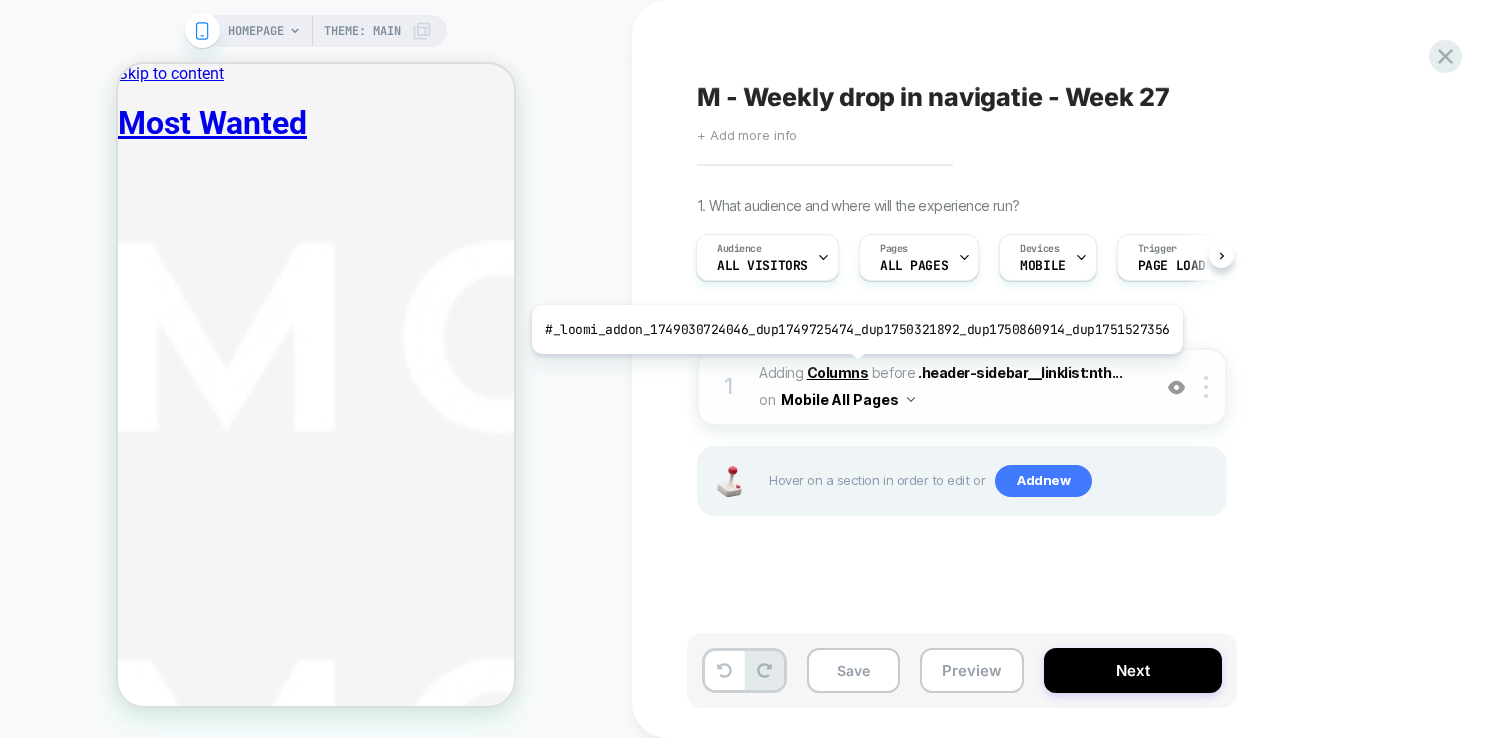click on "Columns" at bounding box center [838, 372] 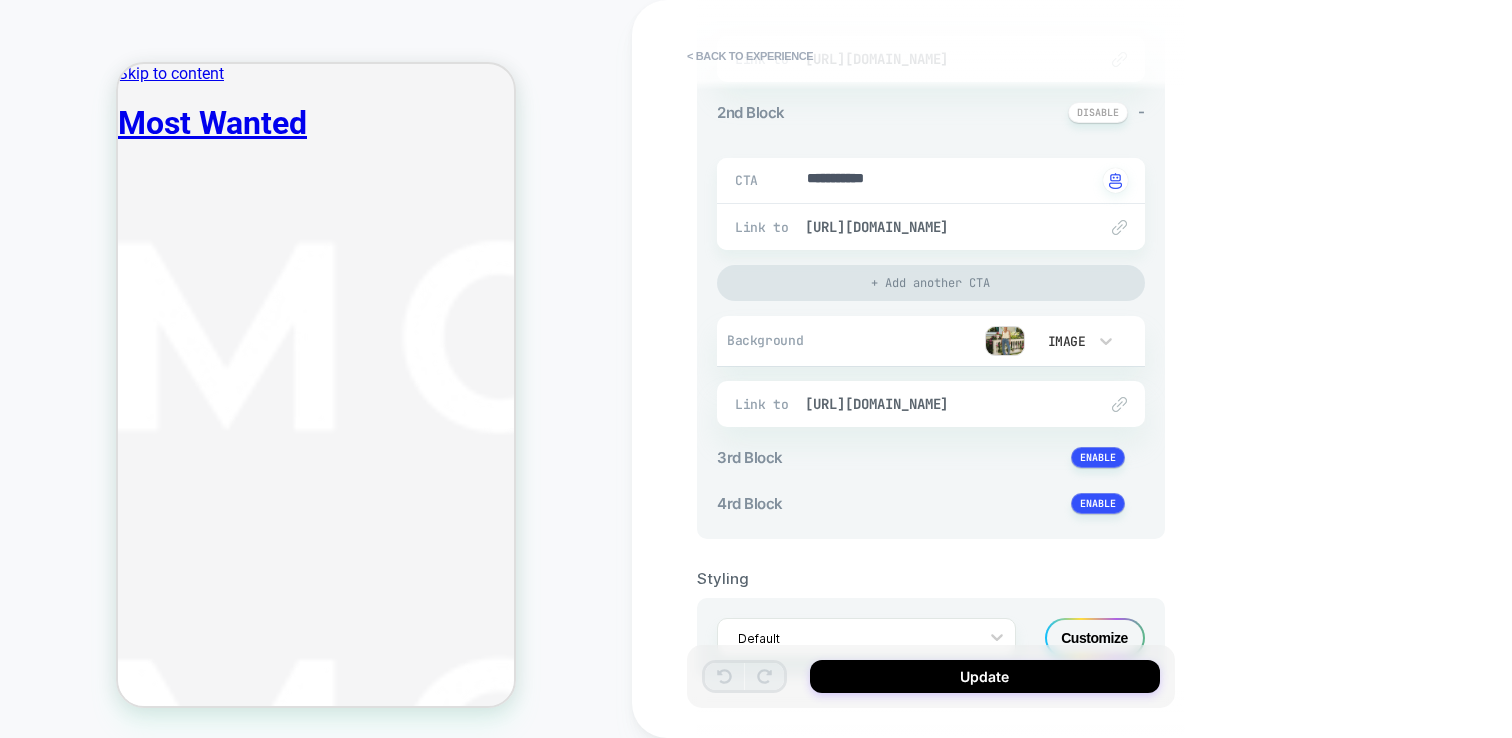 scroll, scrollTop: 472, scrollLeft: 0, axis: vertical 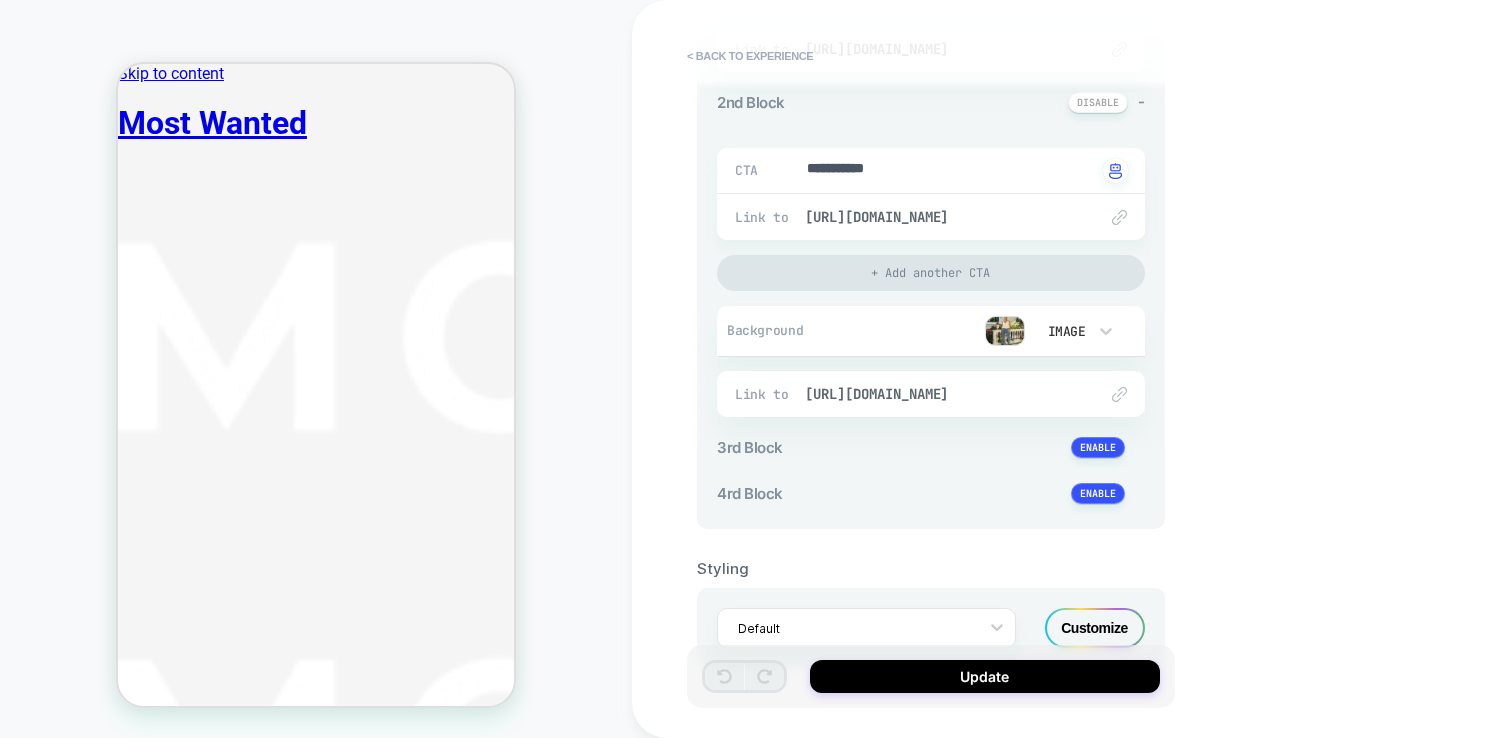 click at bounding box center [1005, 331] 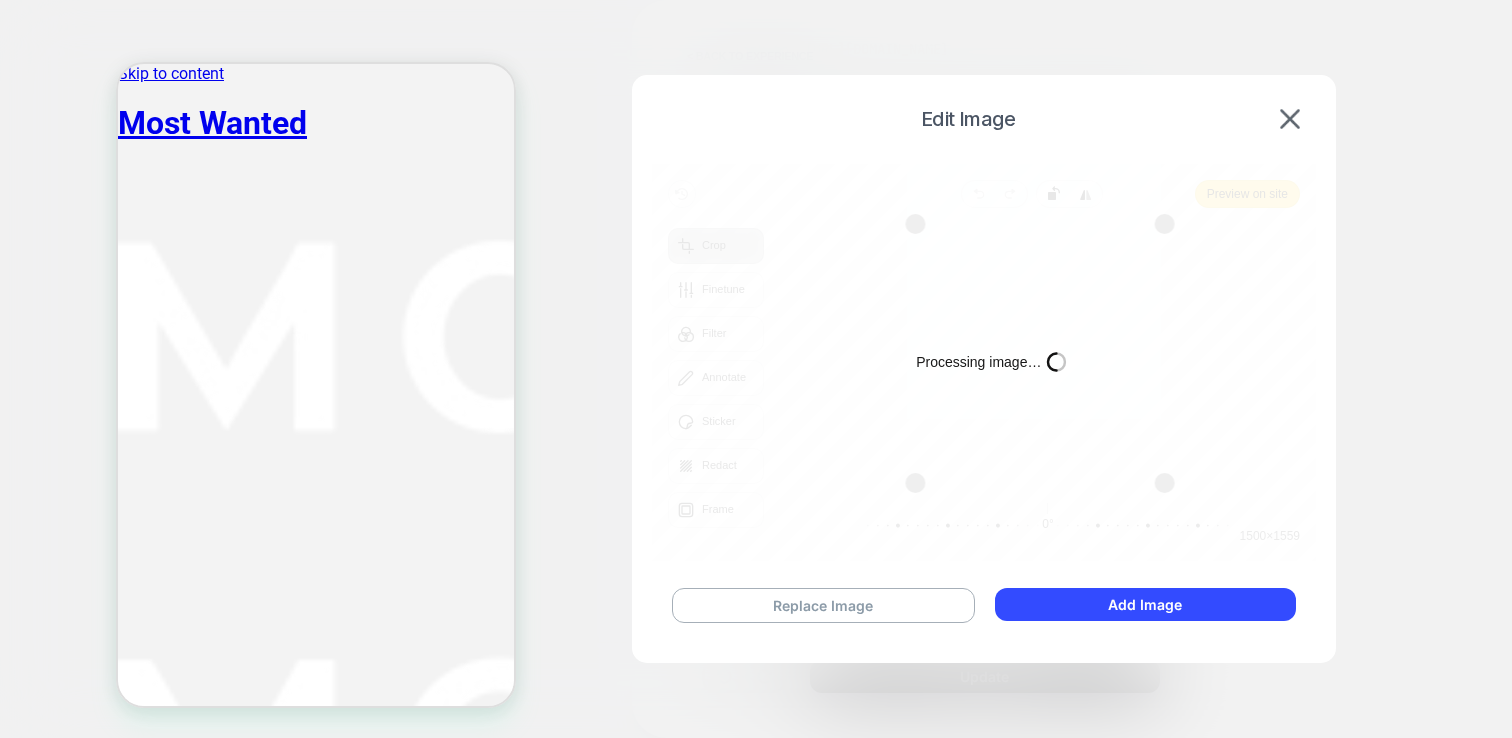 type on "*" 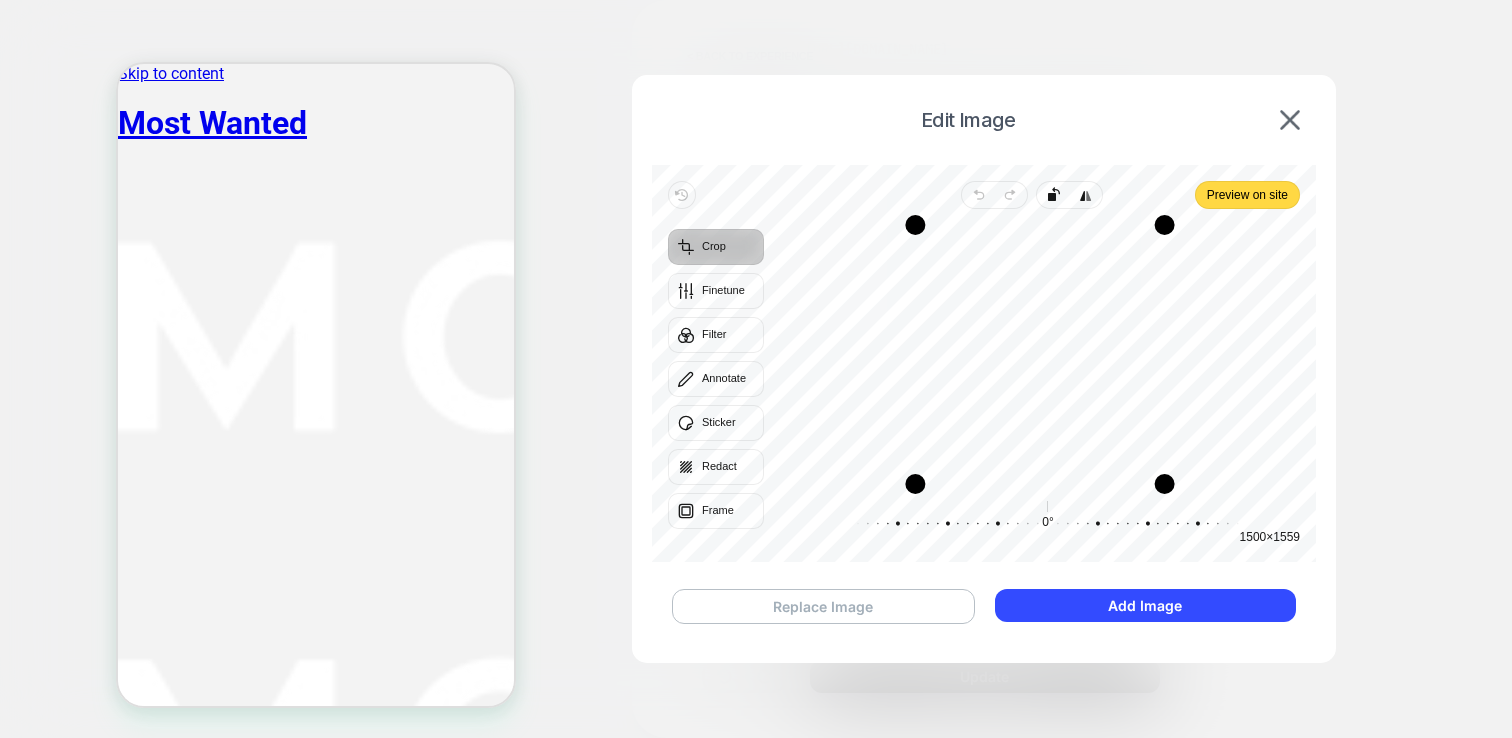 click on "Replace Image" at bounding box center [823, 606] 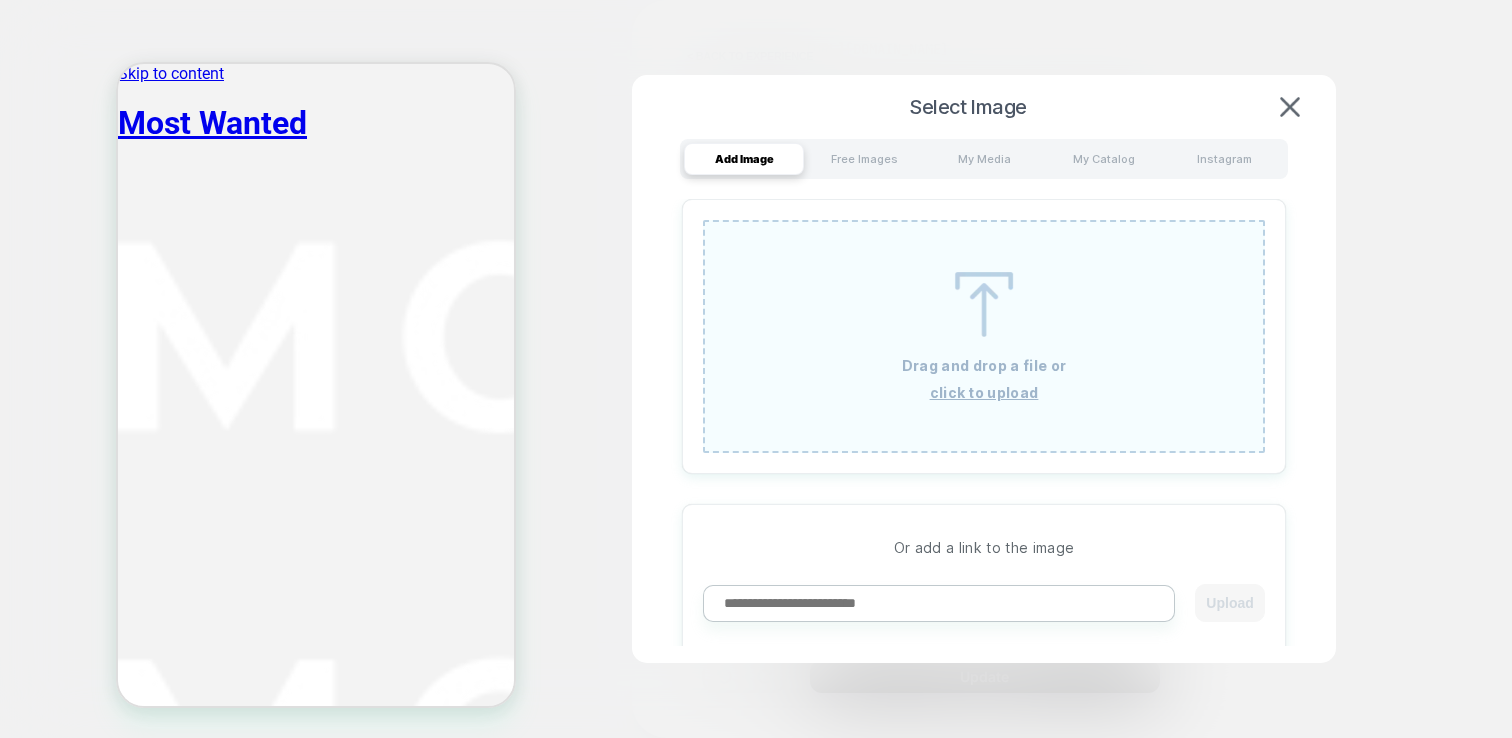 click at bounding box center [939, 603] 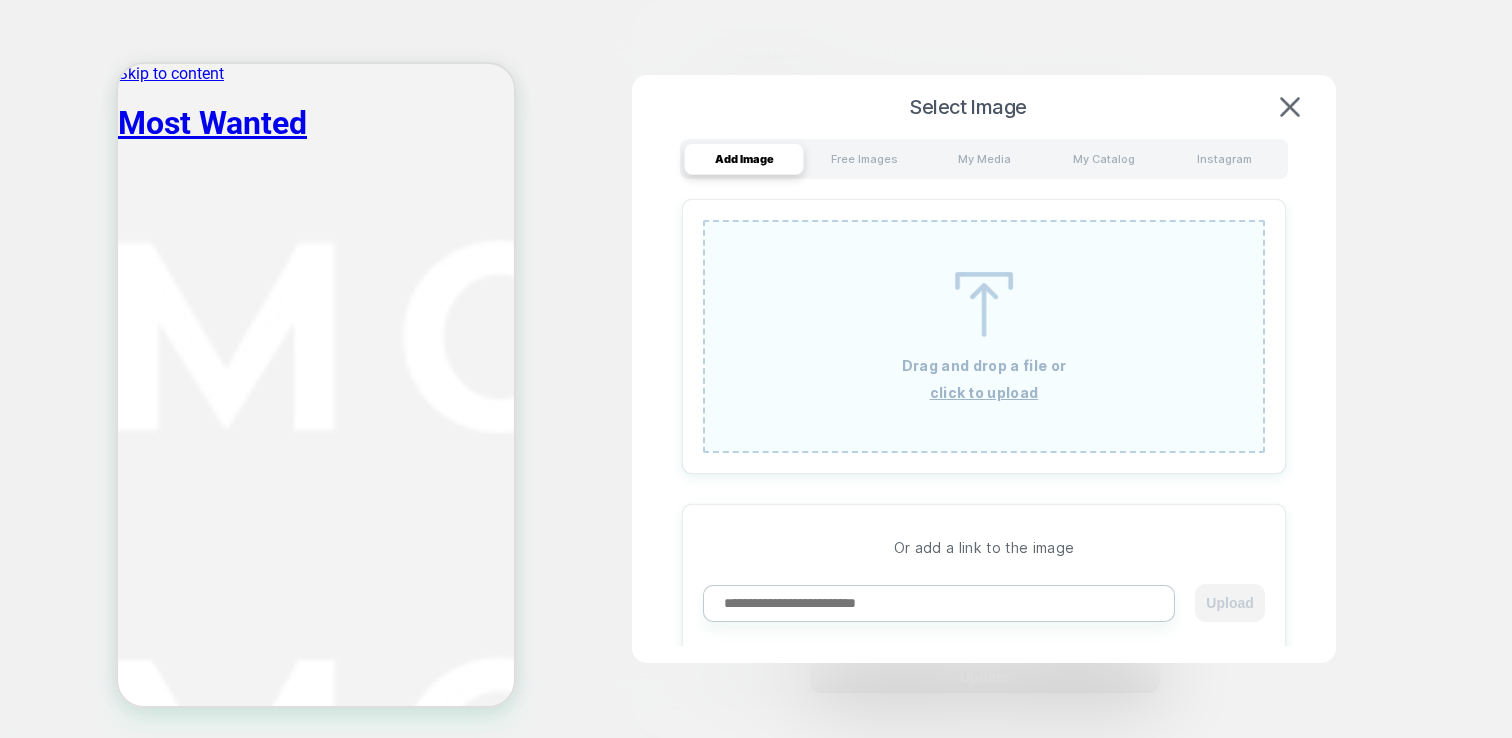 paste on "**********" 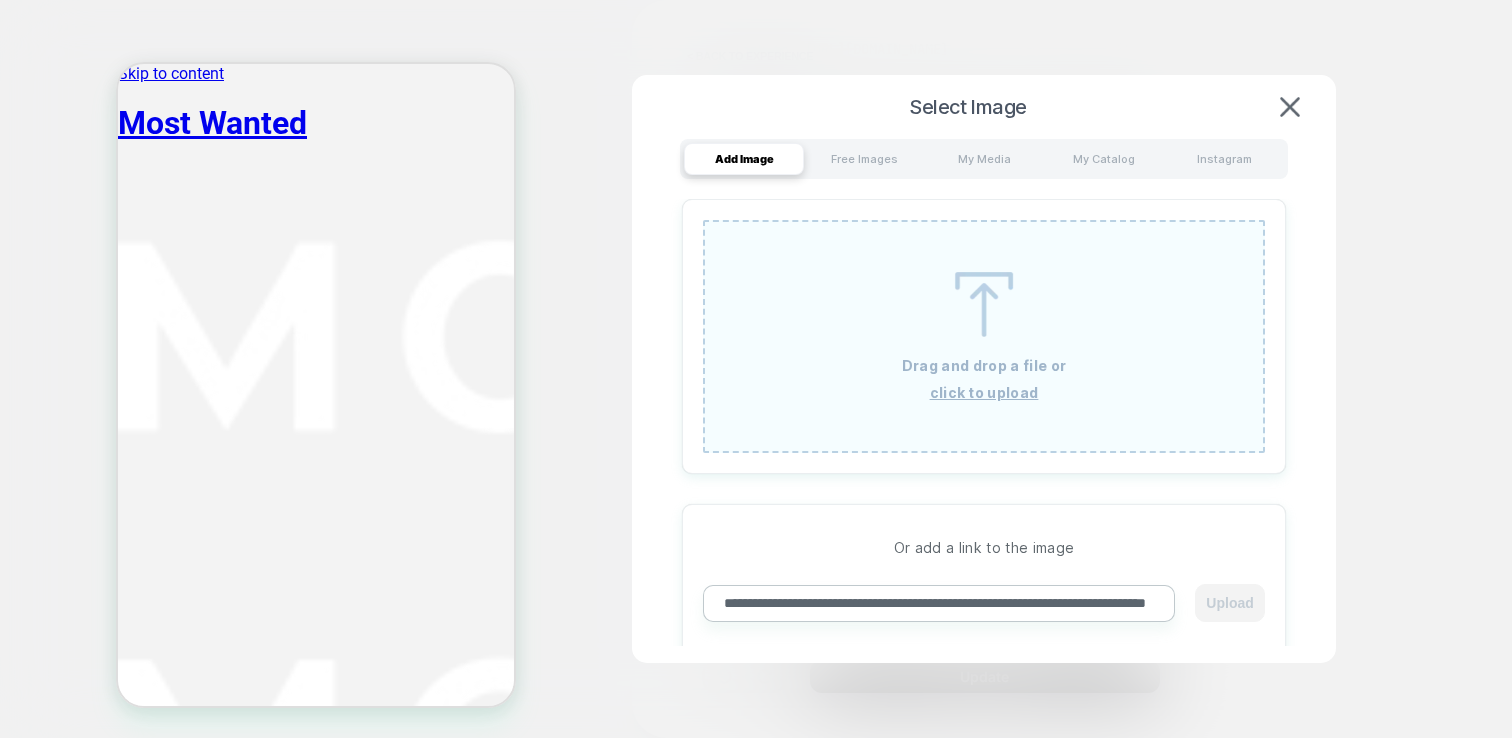 scroll, scrollTop: 0, scrollLeft: 165, axis: horizontal 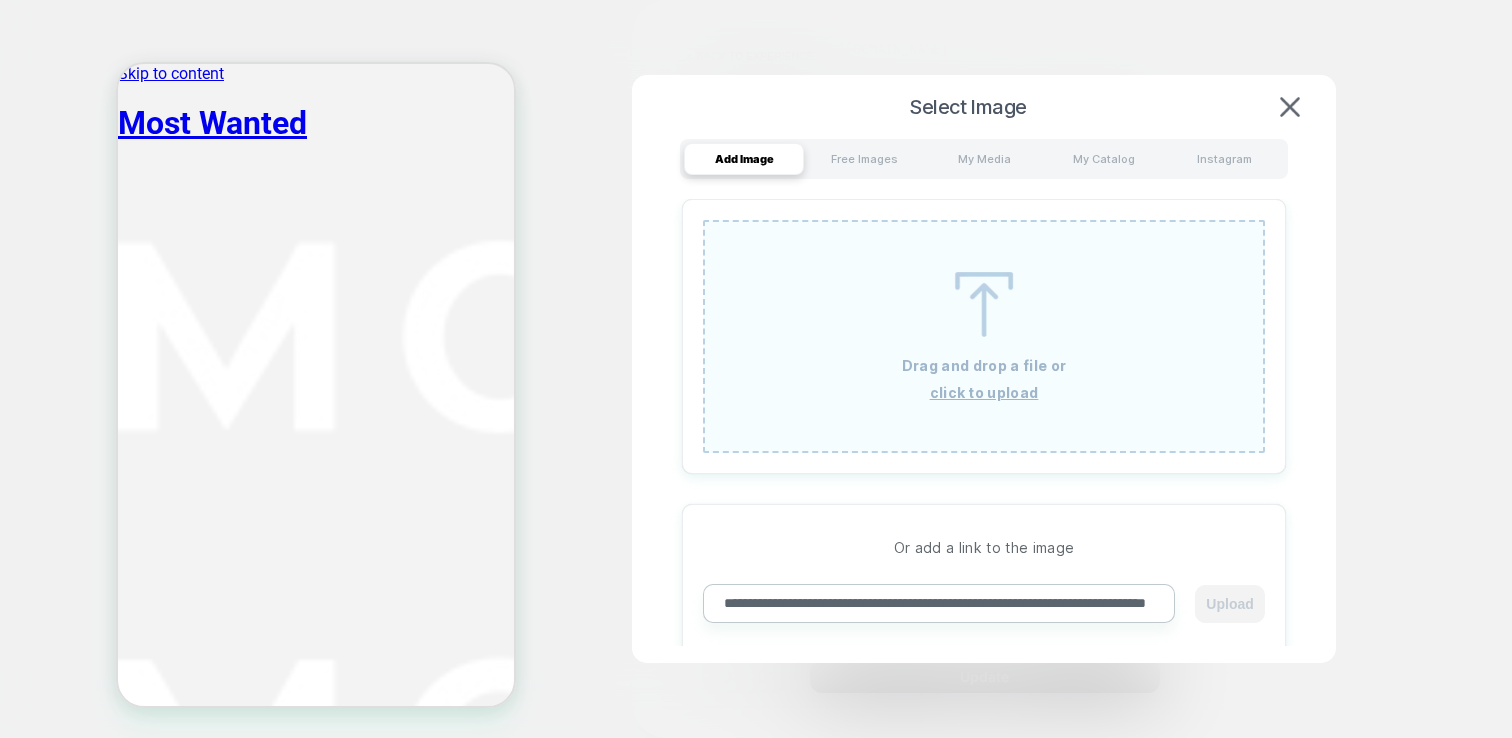 type on "**********" 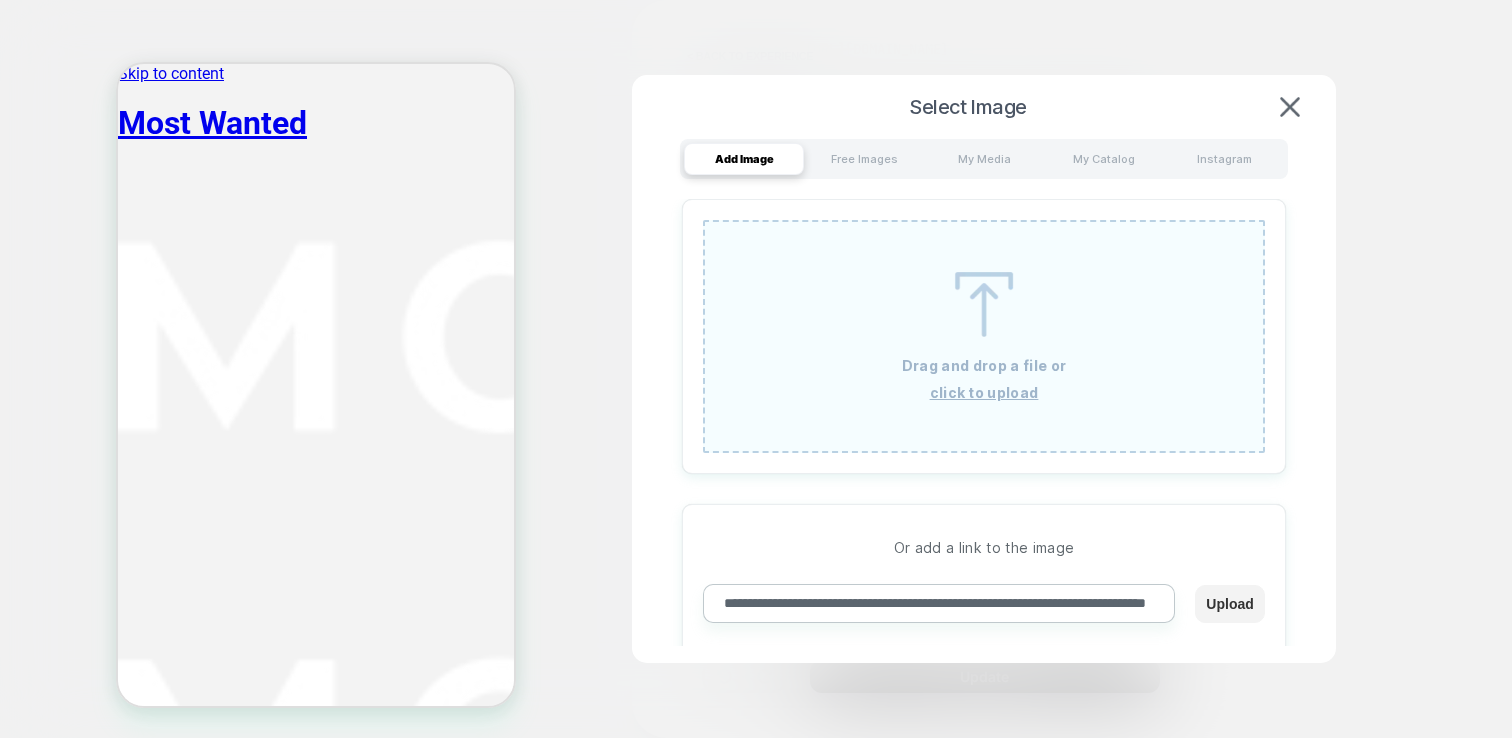 click on "Upload" at bounding box center (1229, 604) 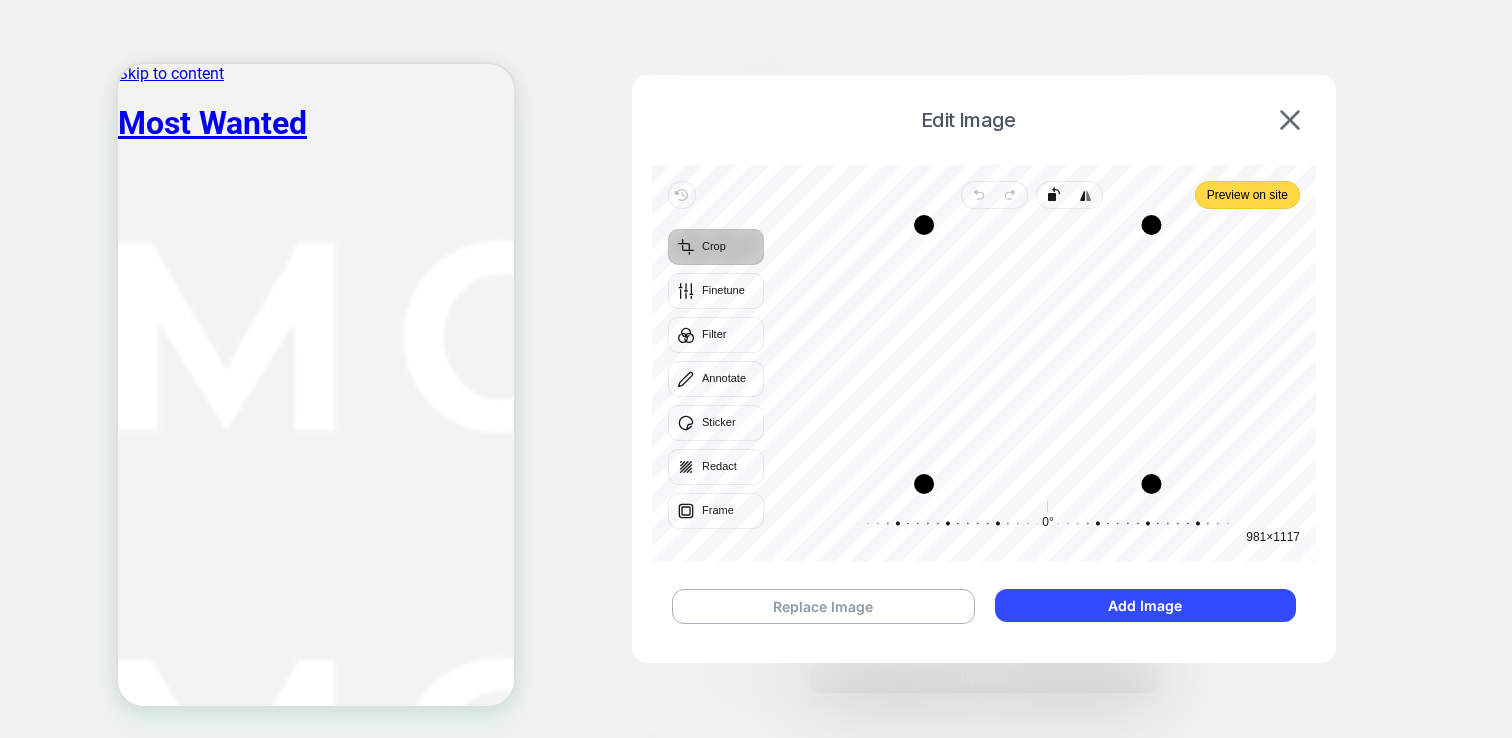 click at bounding box center (1151, 354) 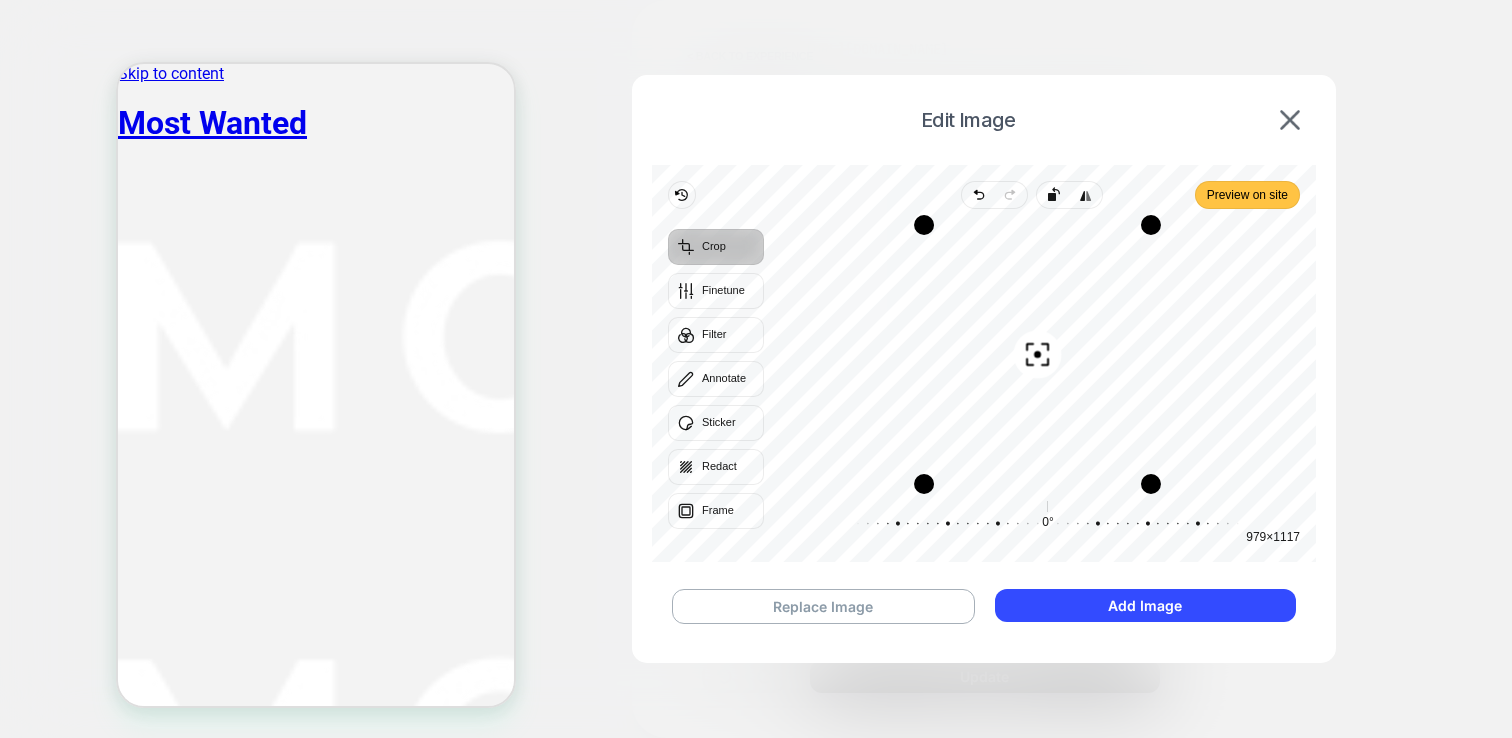 click on "Preview on site" at bounding box center (1247, 195) 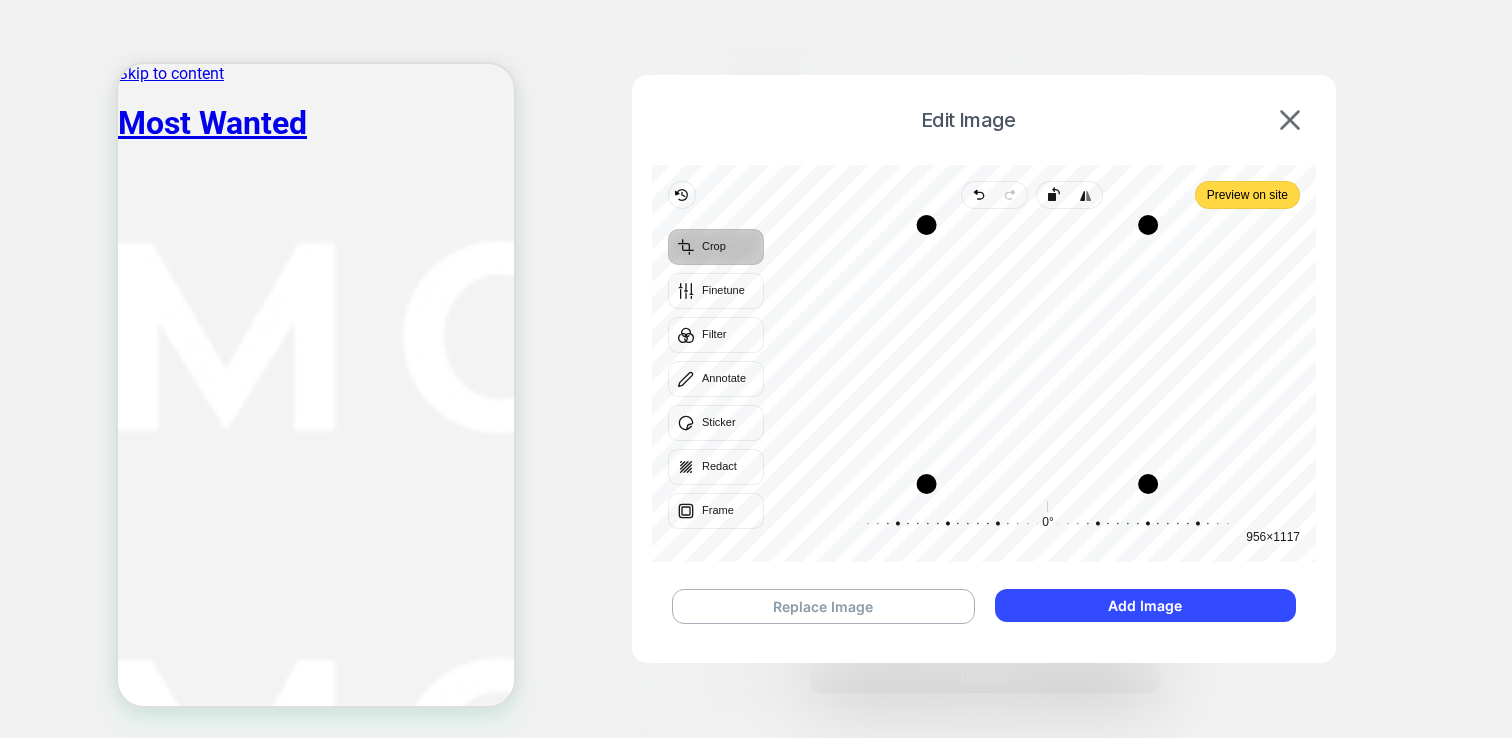click at bounding box center (1148, 354) 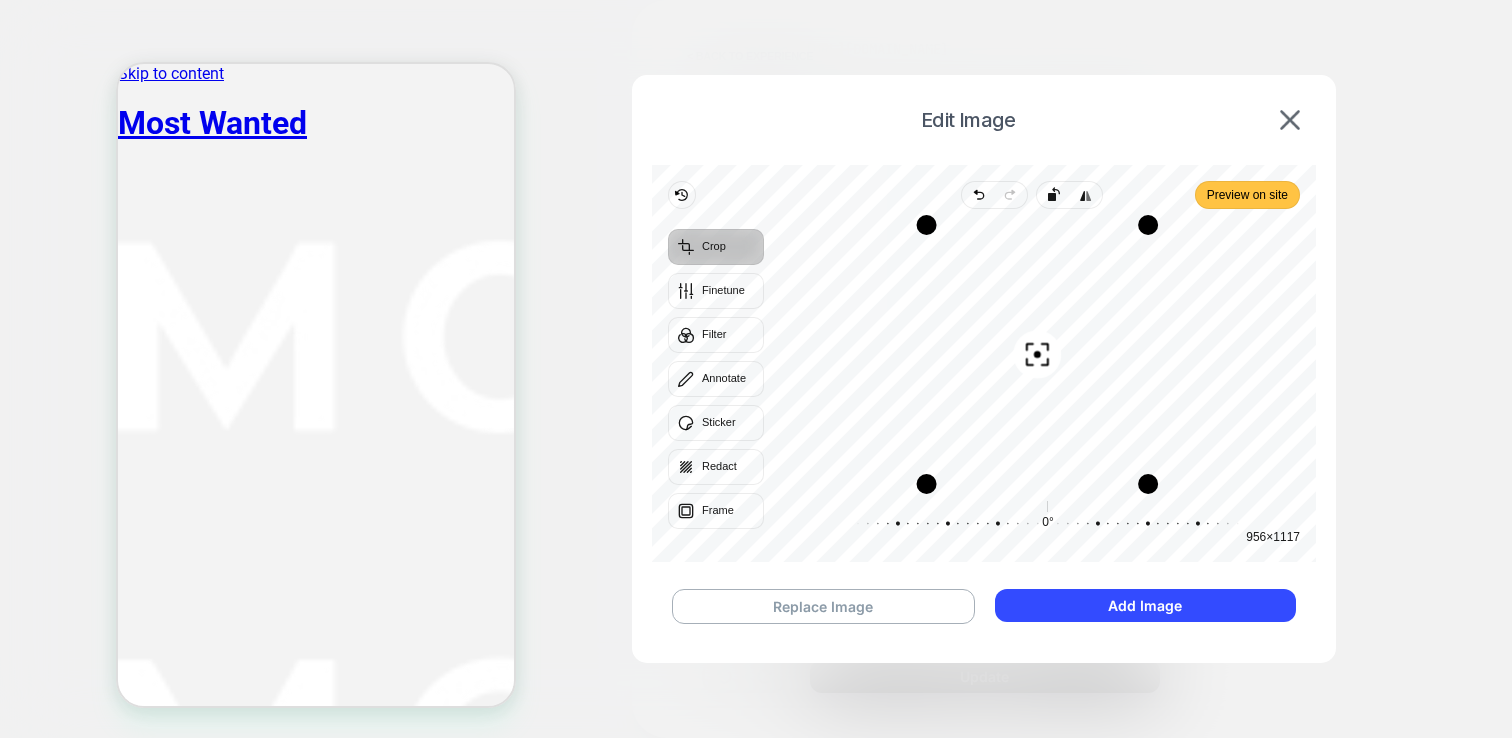 click on "Preview on site" at bounding box center [1247, 195] 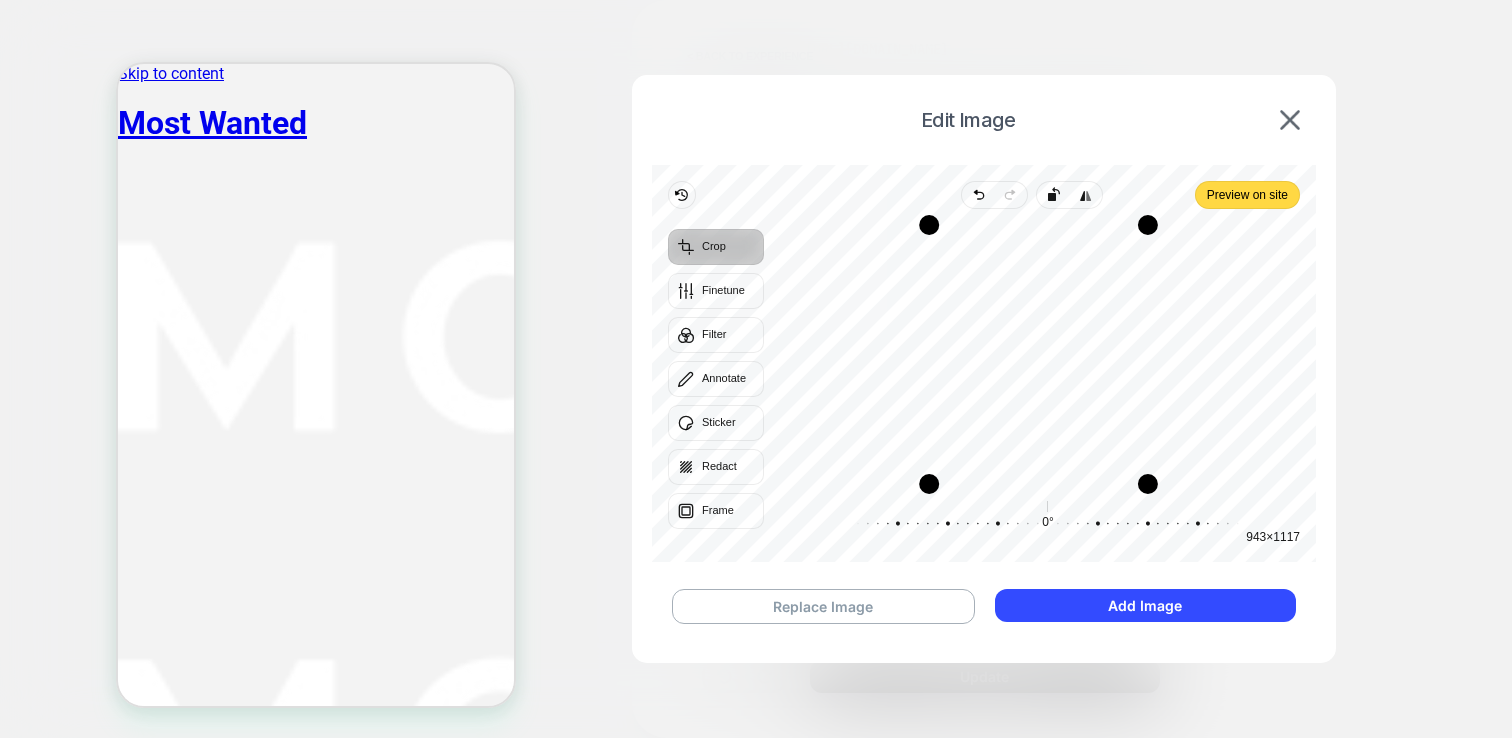 click at bounding box center [1148, 354] 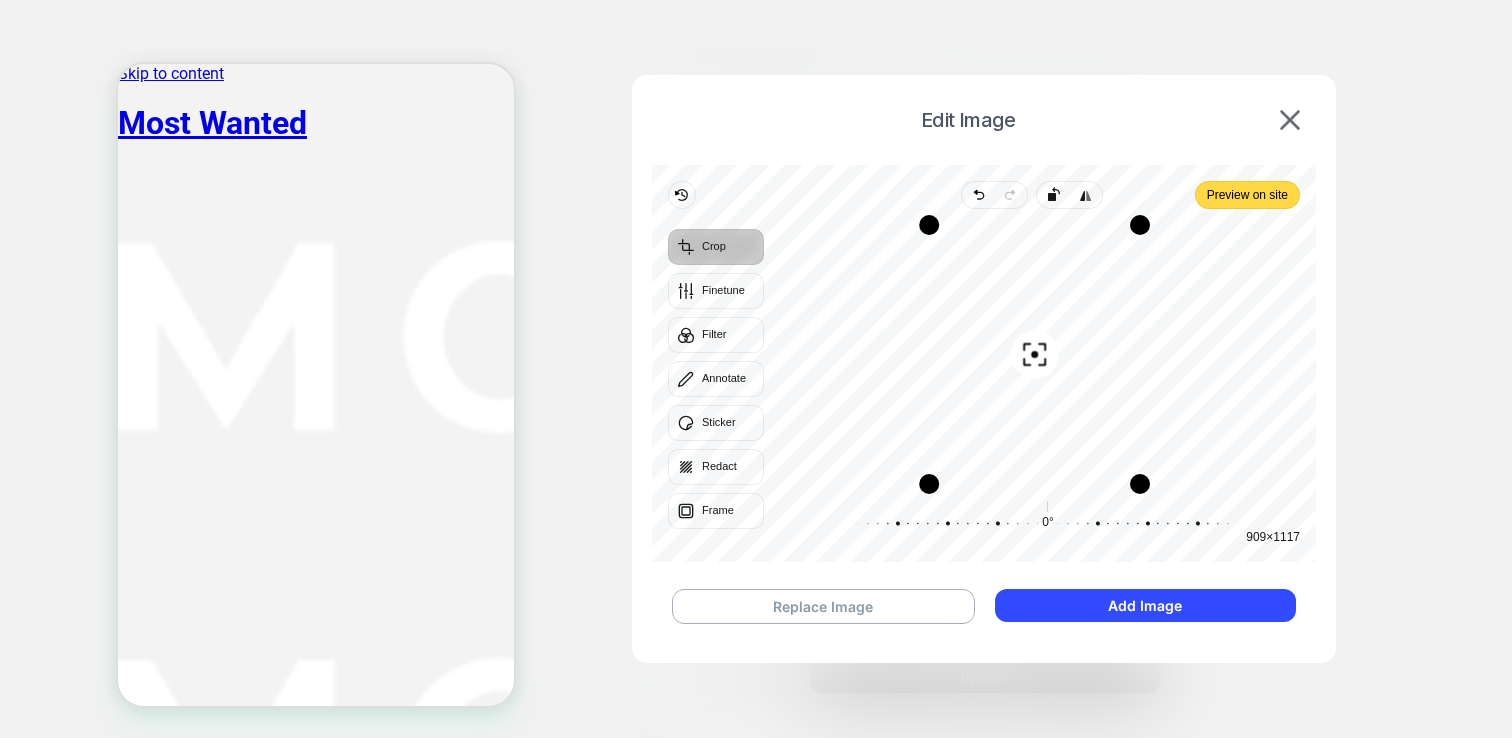 click on "Revert       Undo   Redo     Rotate left   Flip horizontal       Preview on site       Crop     Finetune     Filter     Annotate     Sticker
Redact
Frame         Recenter     909  ×  1117     0°   Reset" at bounding box center (984, 363) 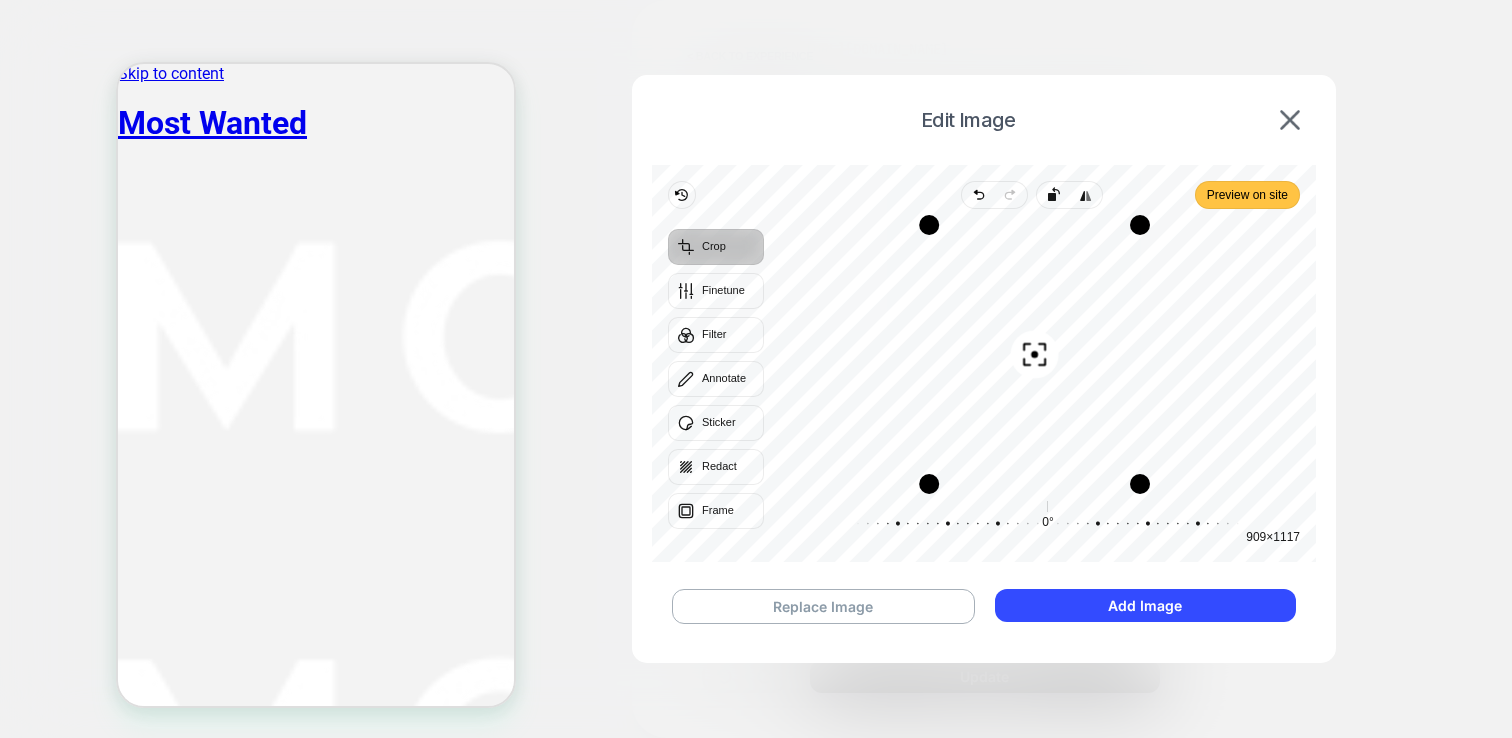 click on "Preview on site" at bounding box center [1247, 195] 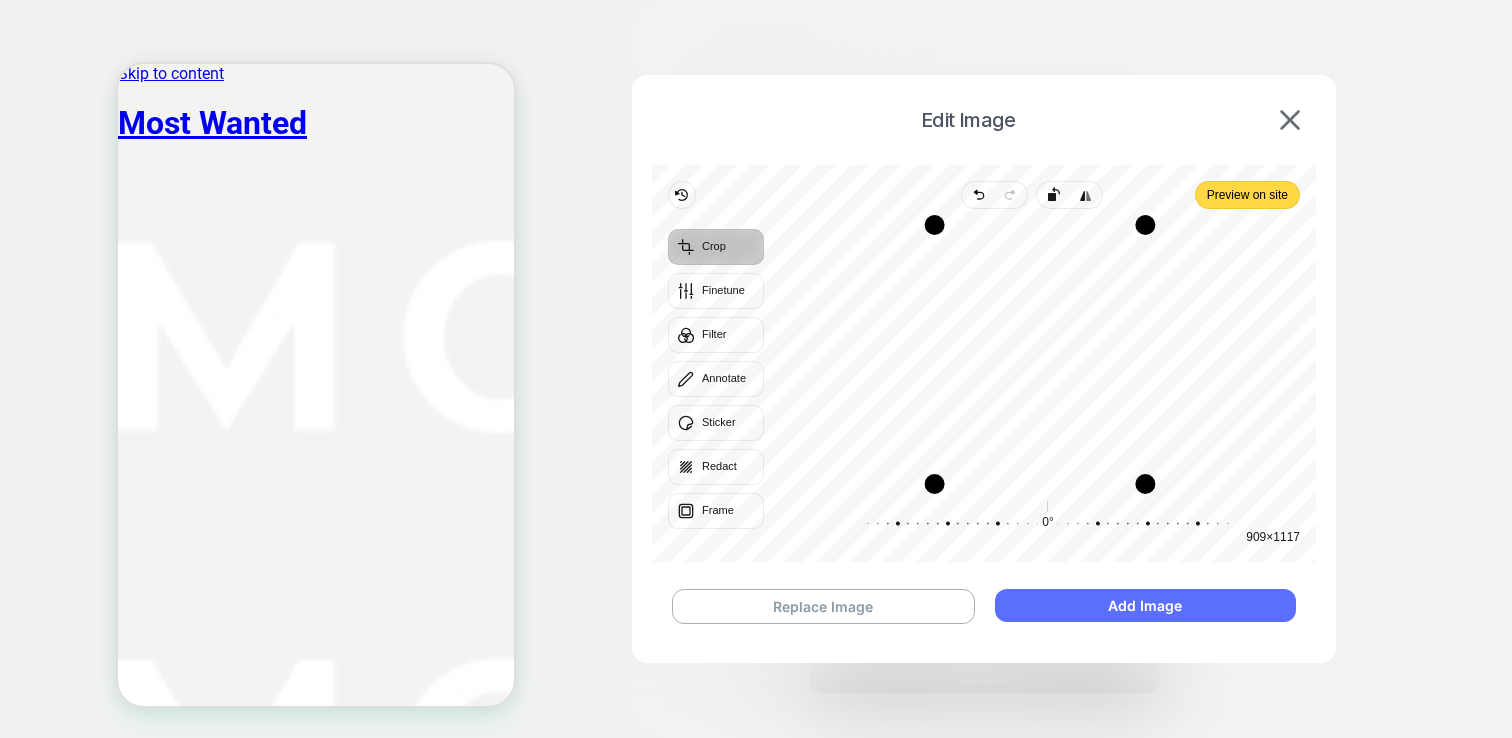 click on "Add Image" at bounding box center (1145, 605) 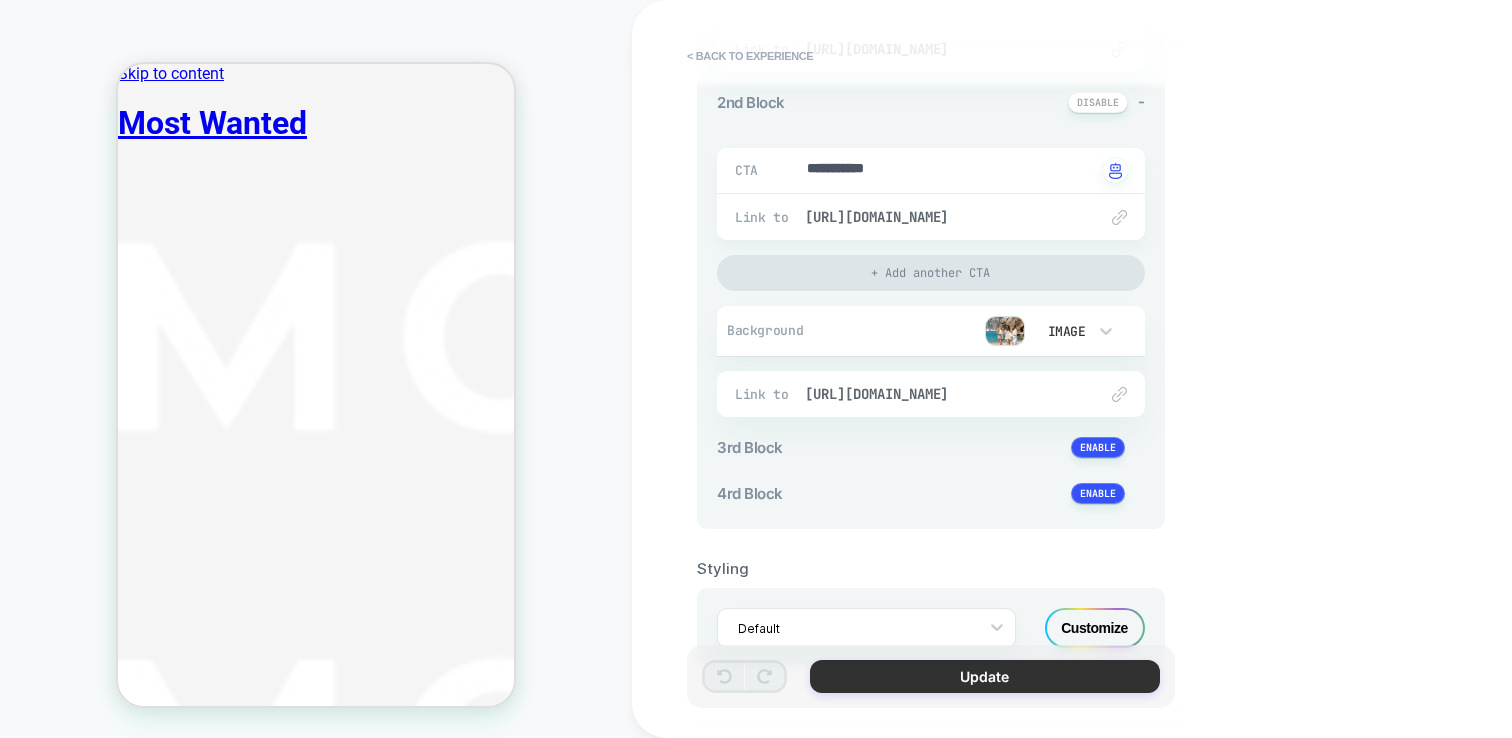 click on "Update" at bounding box center (985, 676) 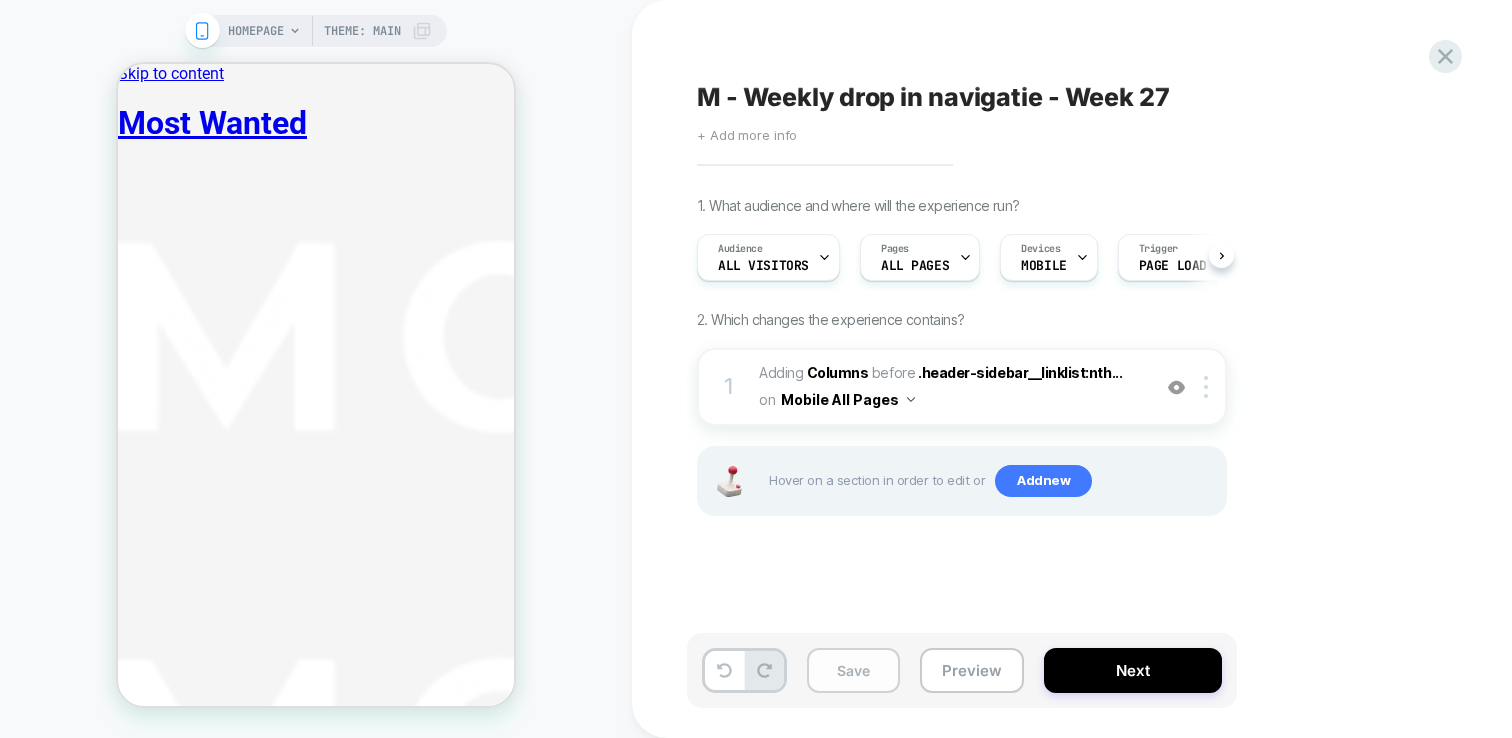 click on "Save" at bounding box center (853, 670) 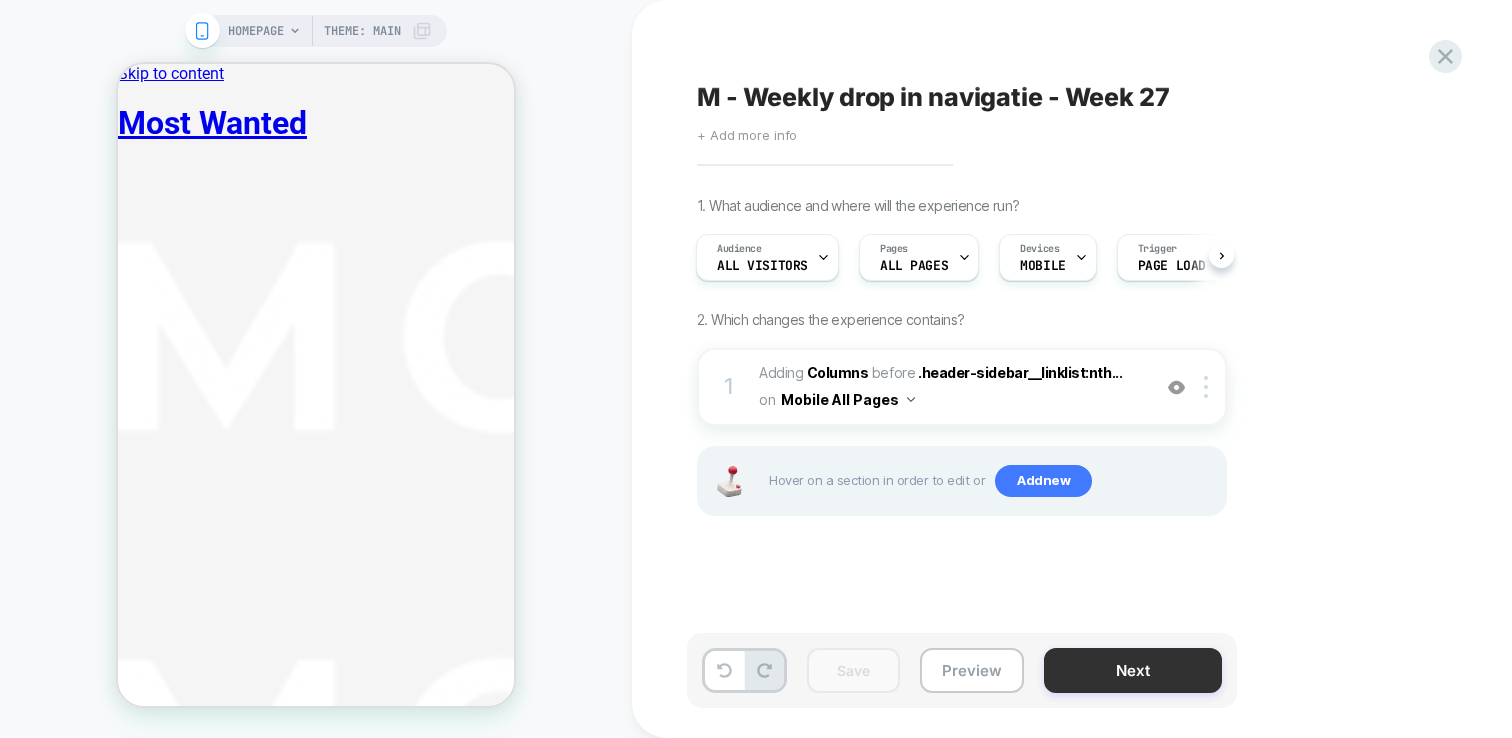 click on "Next" at bounding box center (1133, 670) 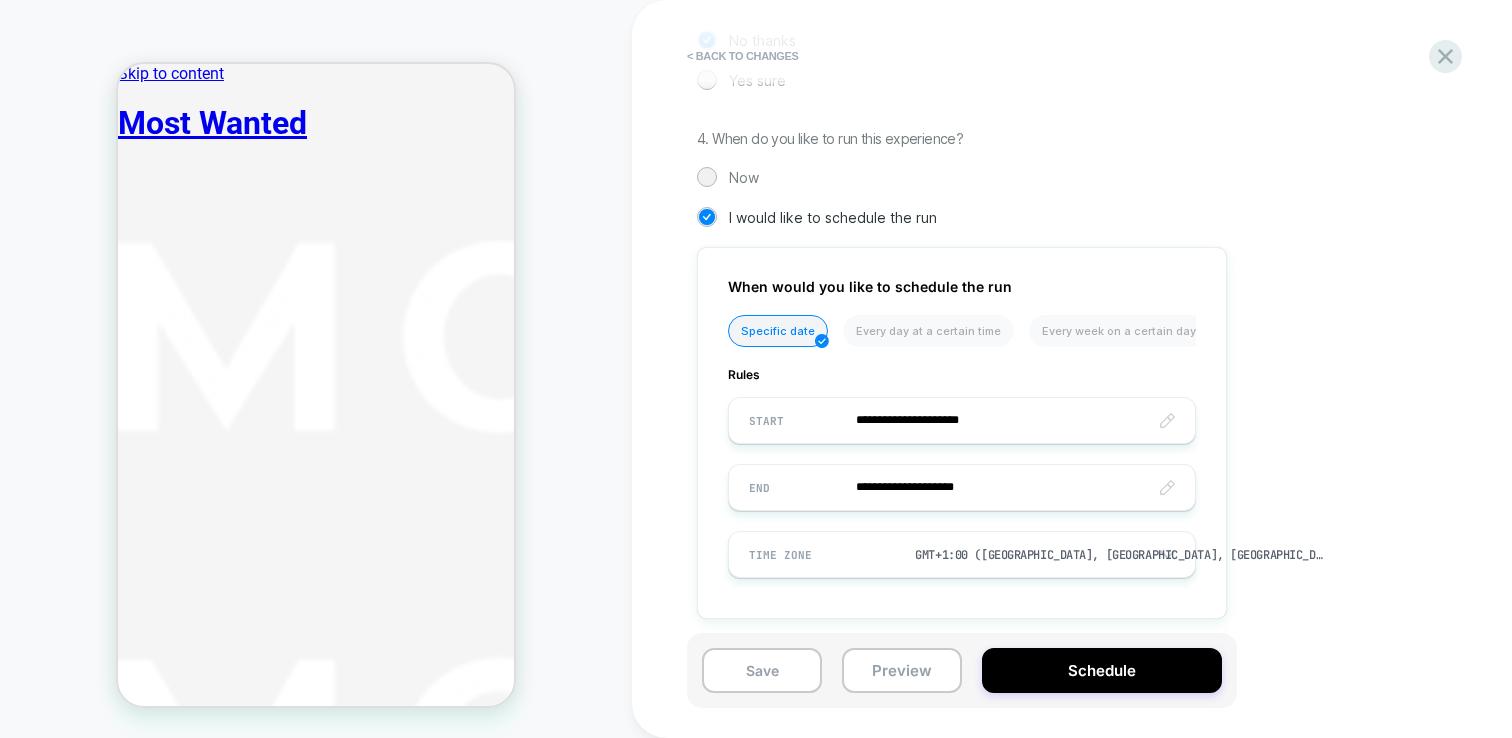 scroll, scrollTop: 559, scrollLeft: 0, axis: vertical 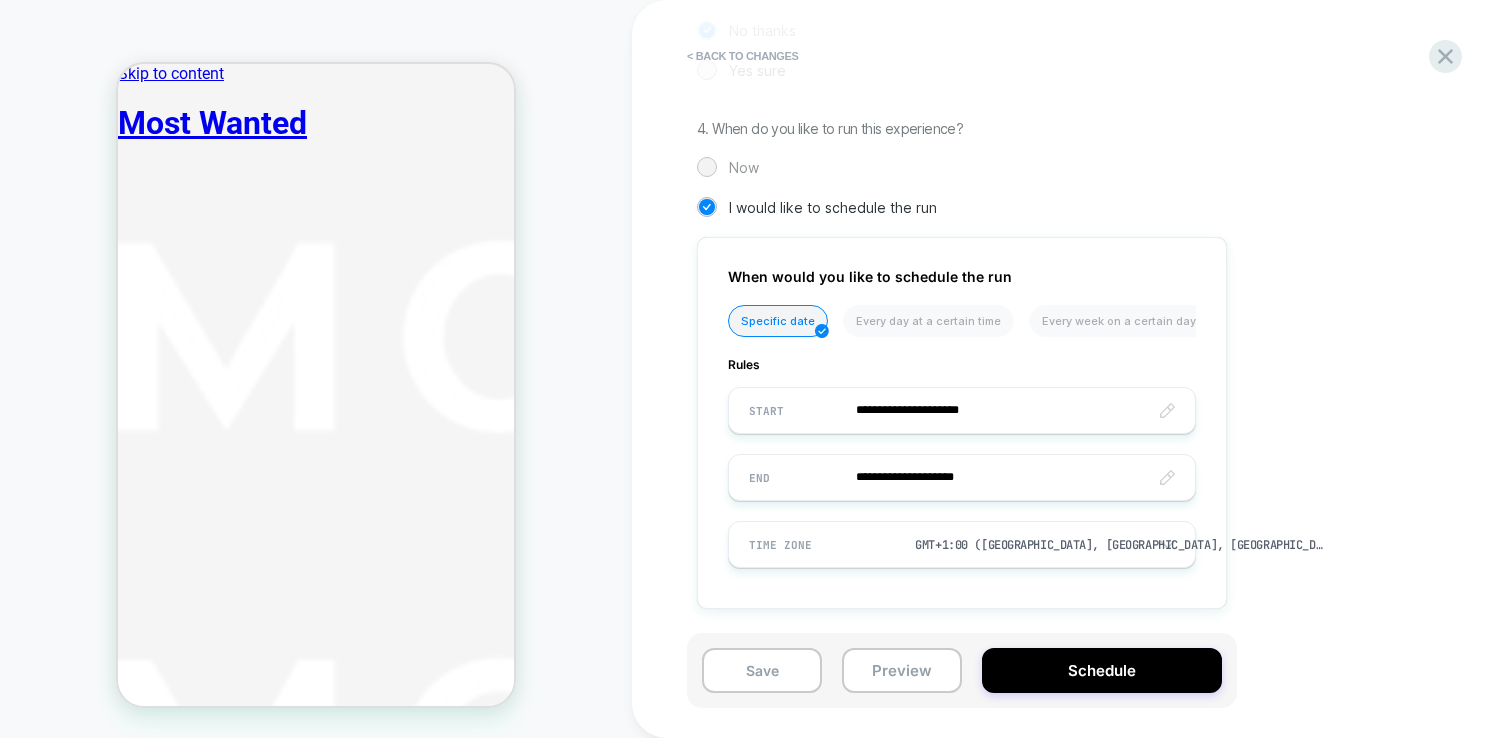 click on "Now" at bounding box center (744, 167) 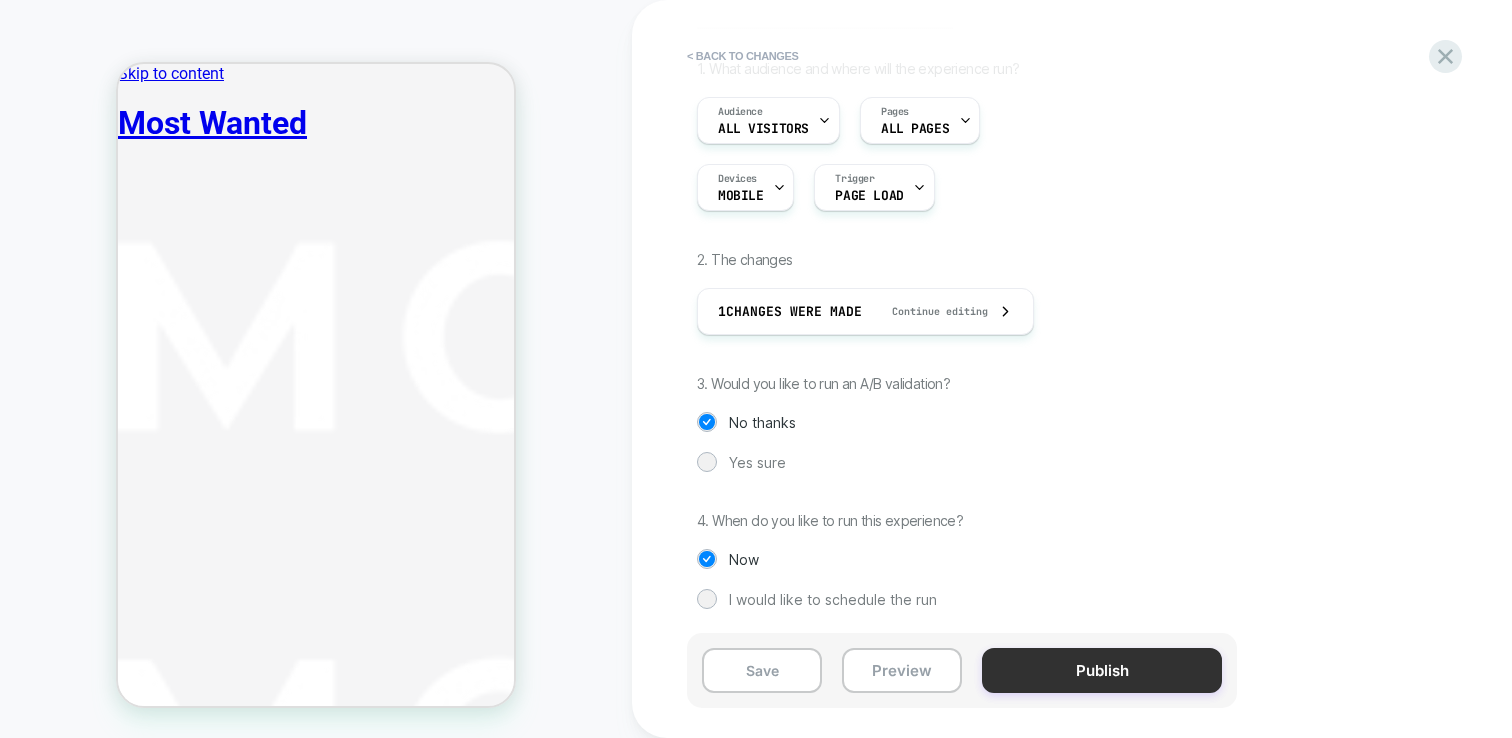 click on "Publish" at bounding box center (1102, 670) 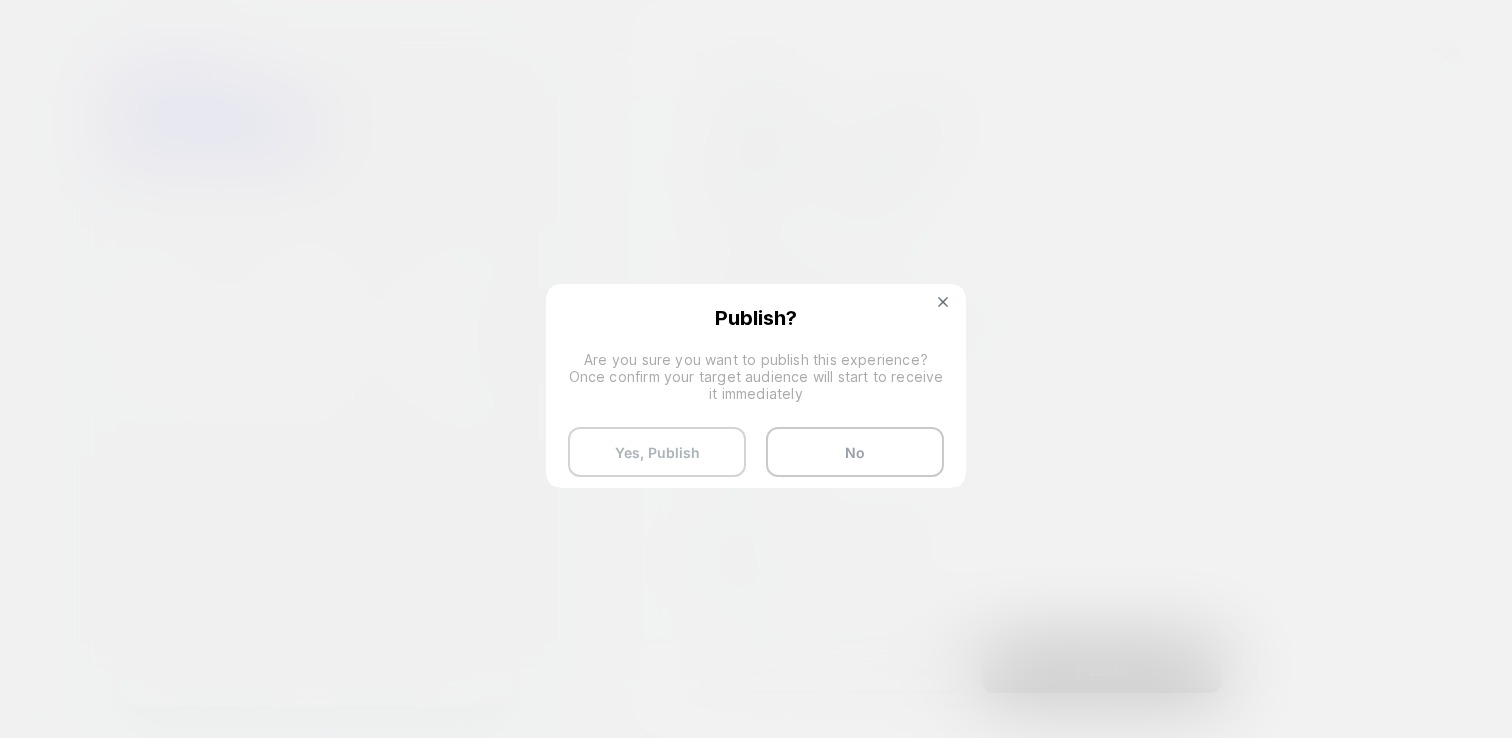 click on "Yes, Publish" at bounding box center (657, 452) 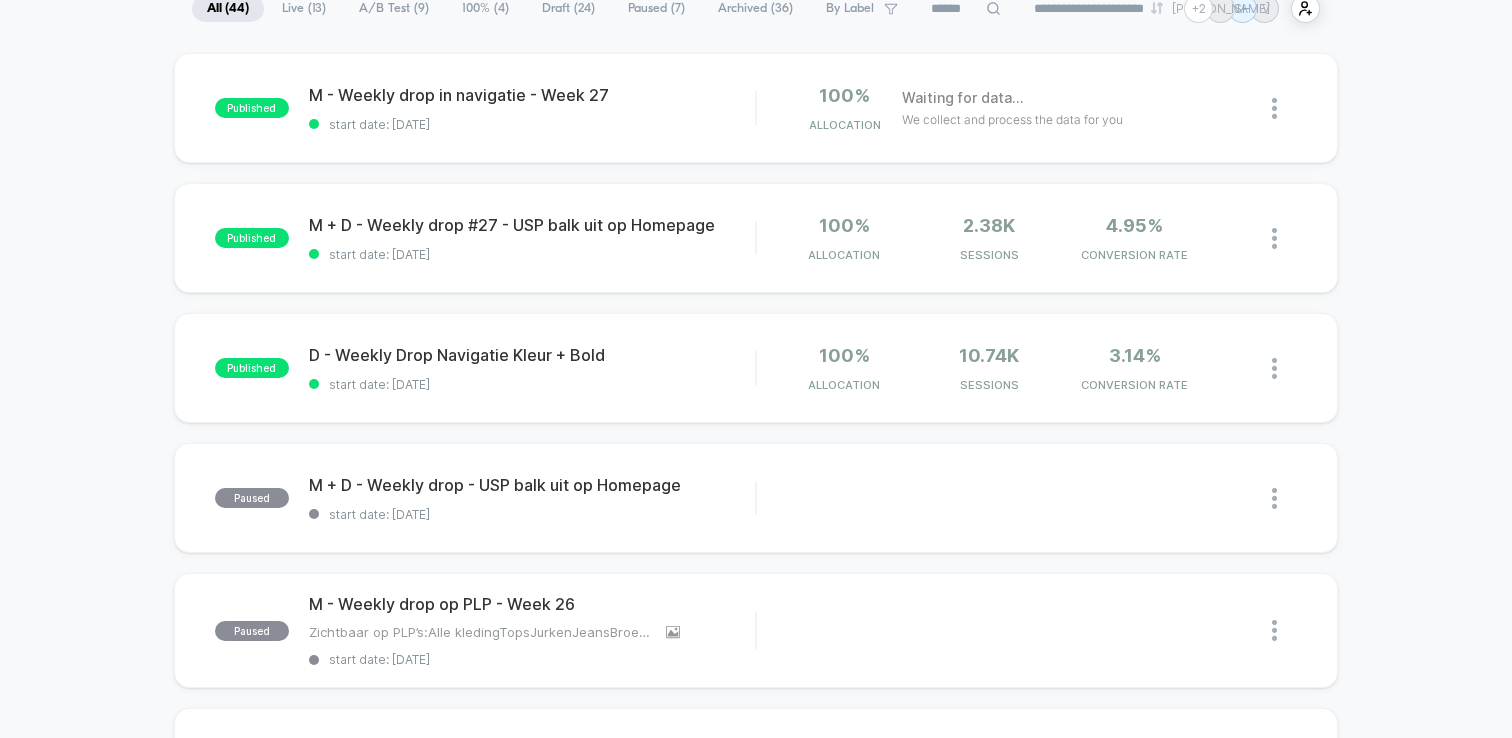 scroll, scrollTop: 168, scrollLeft: 0, axis: vertical 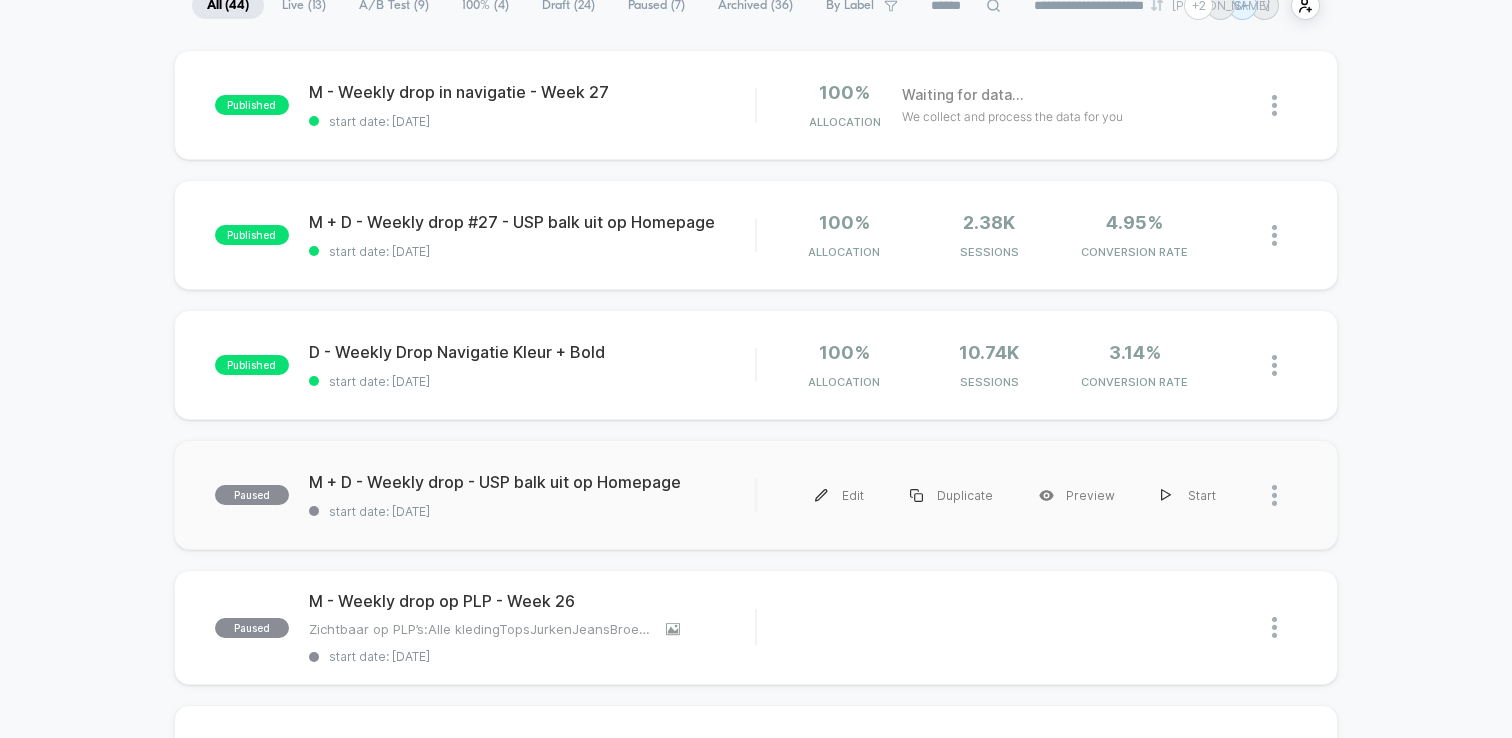 click at bounding box center [1274, 495] 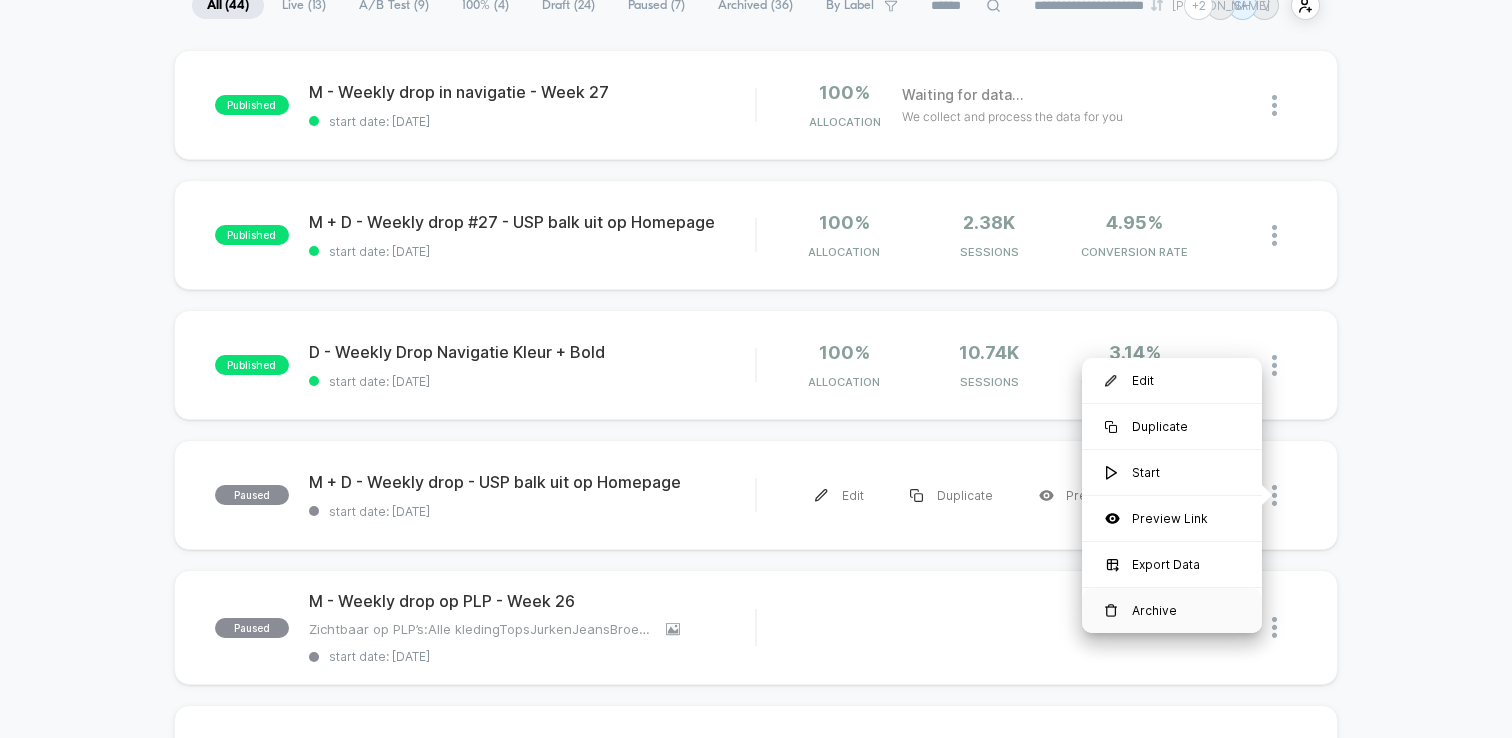 click on "Archive" at bounding box center [1172, 610] 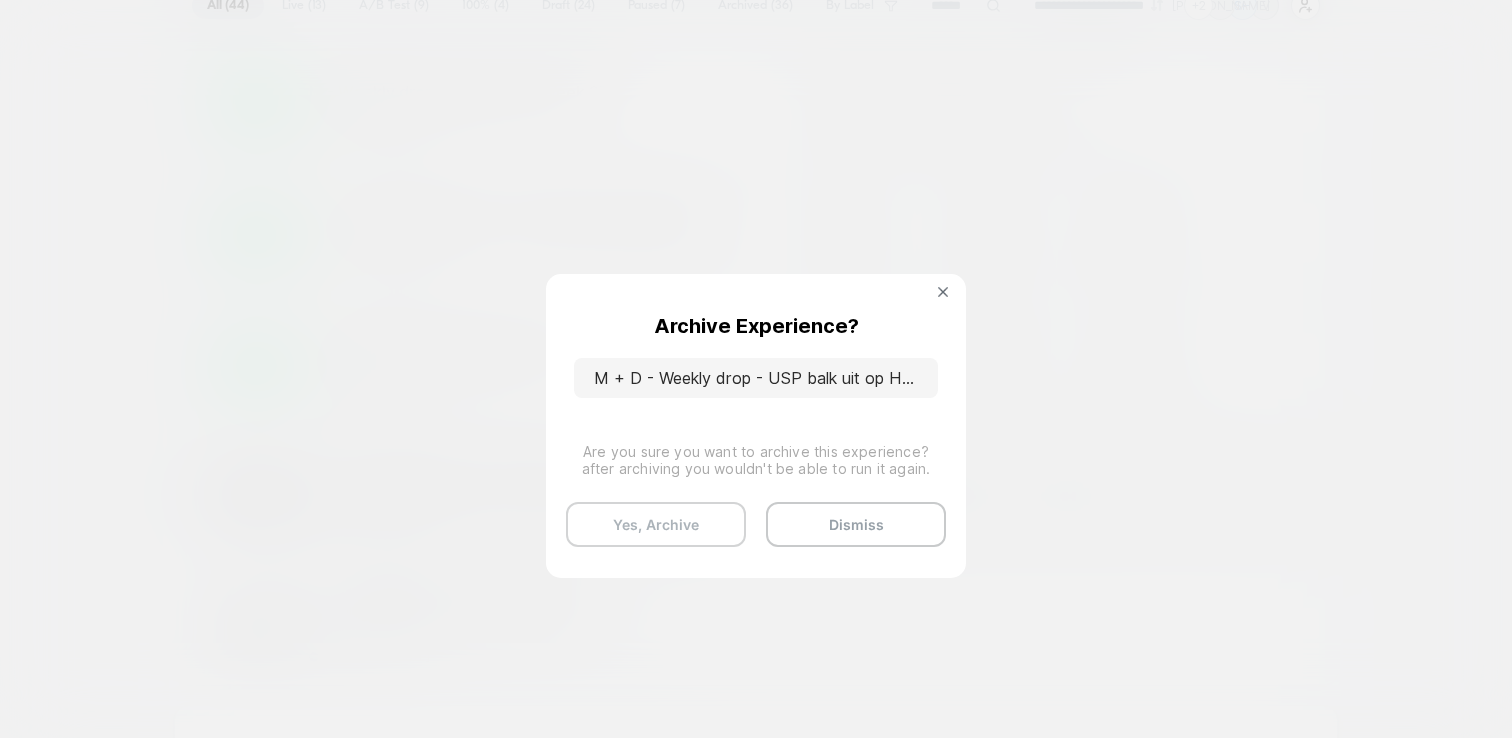 click on "Yes, Archive" at bounding box center [656, 524] 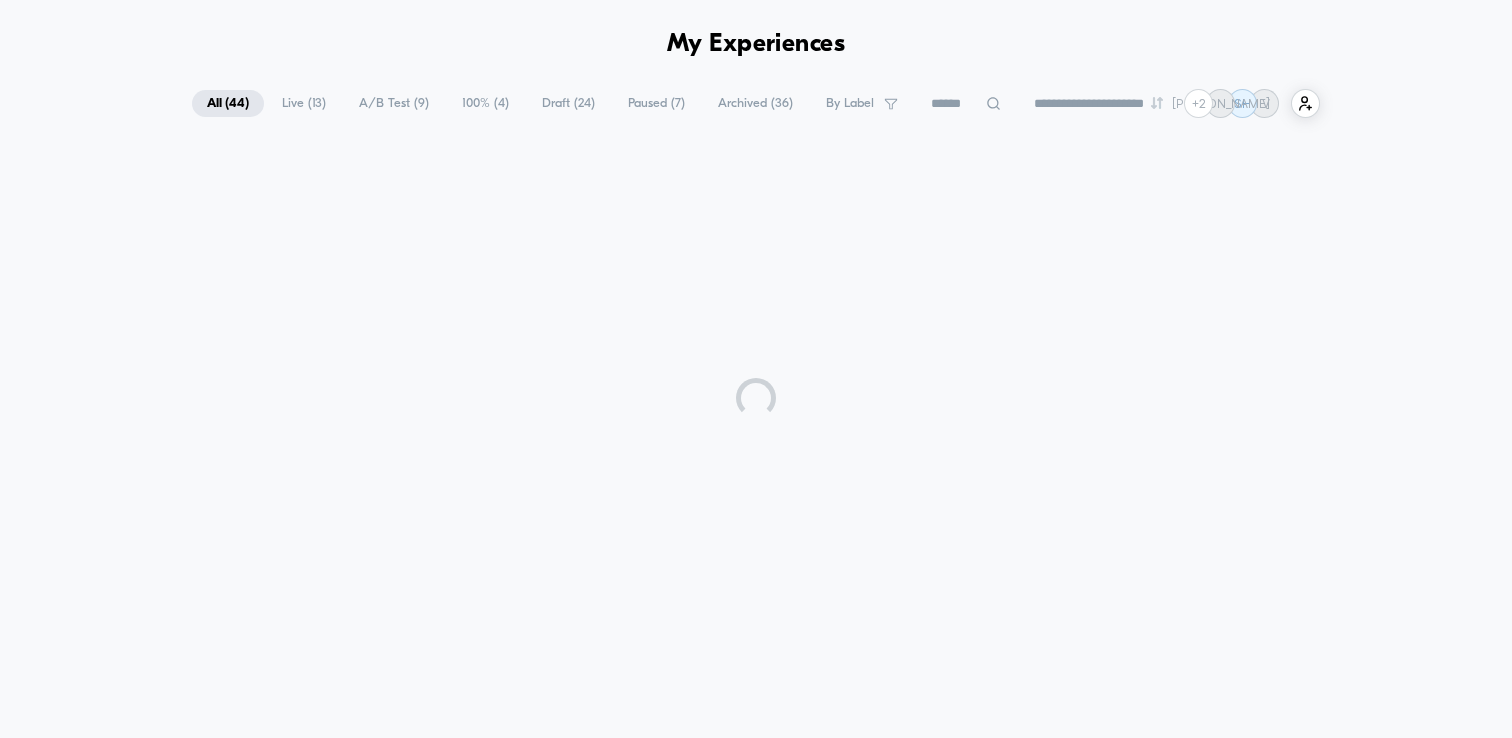 scroll, scrollTop: 168, scrollLeft: 0, axis: vertical 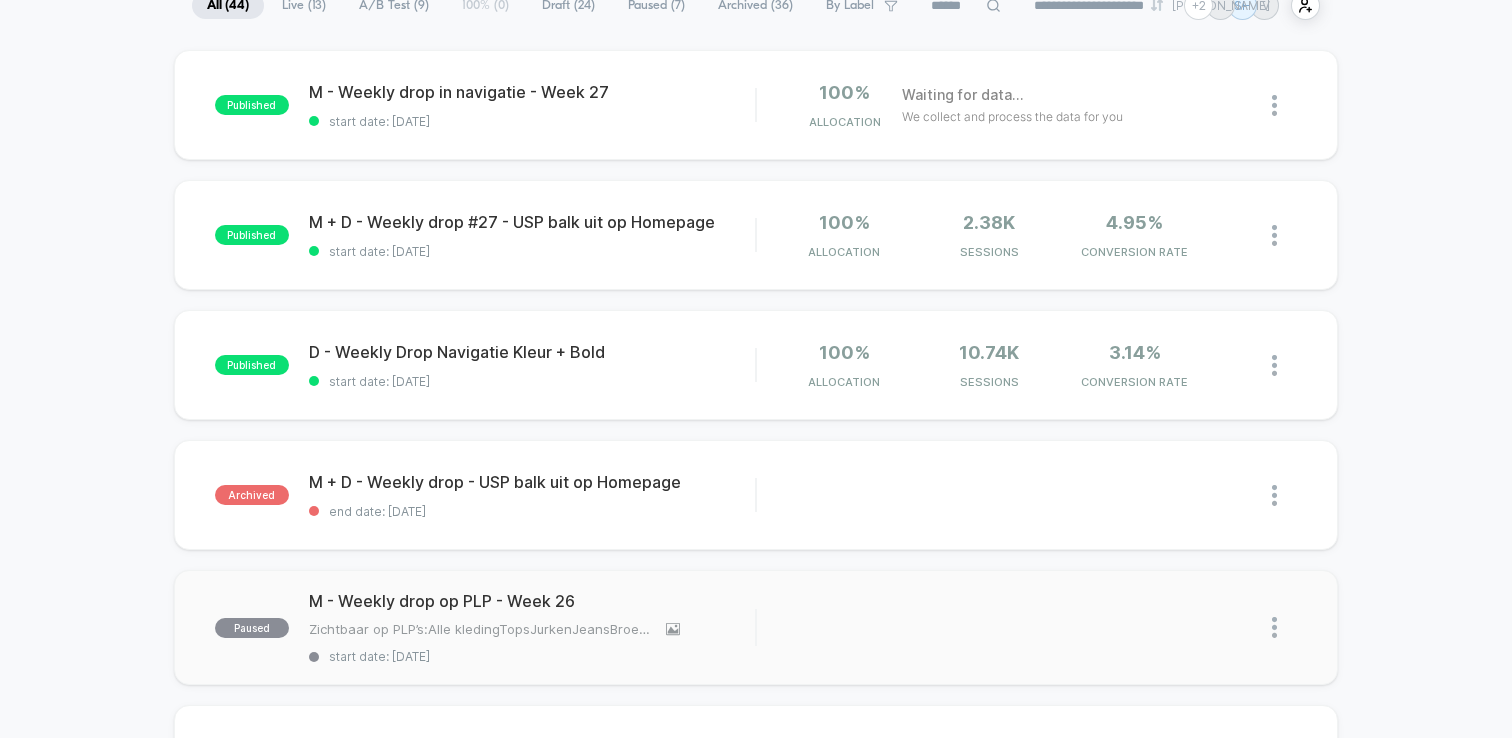 click at bounding box center (1274, 627) 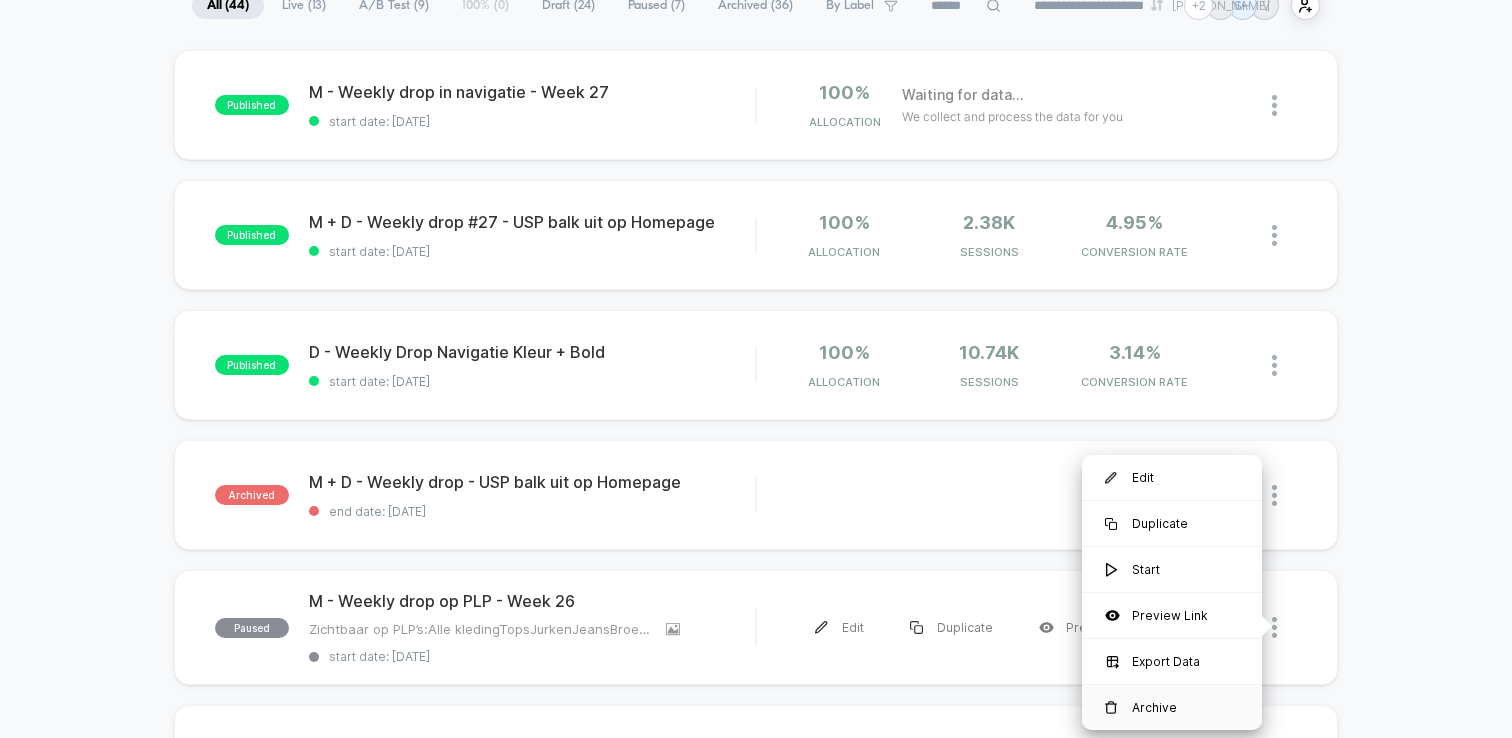 click on "Archive" at bounding box center [1172, 707] 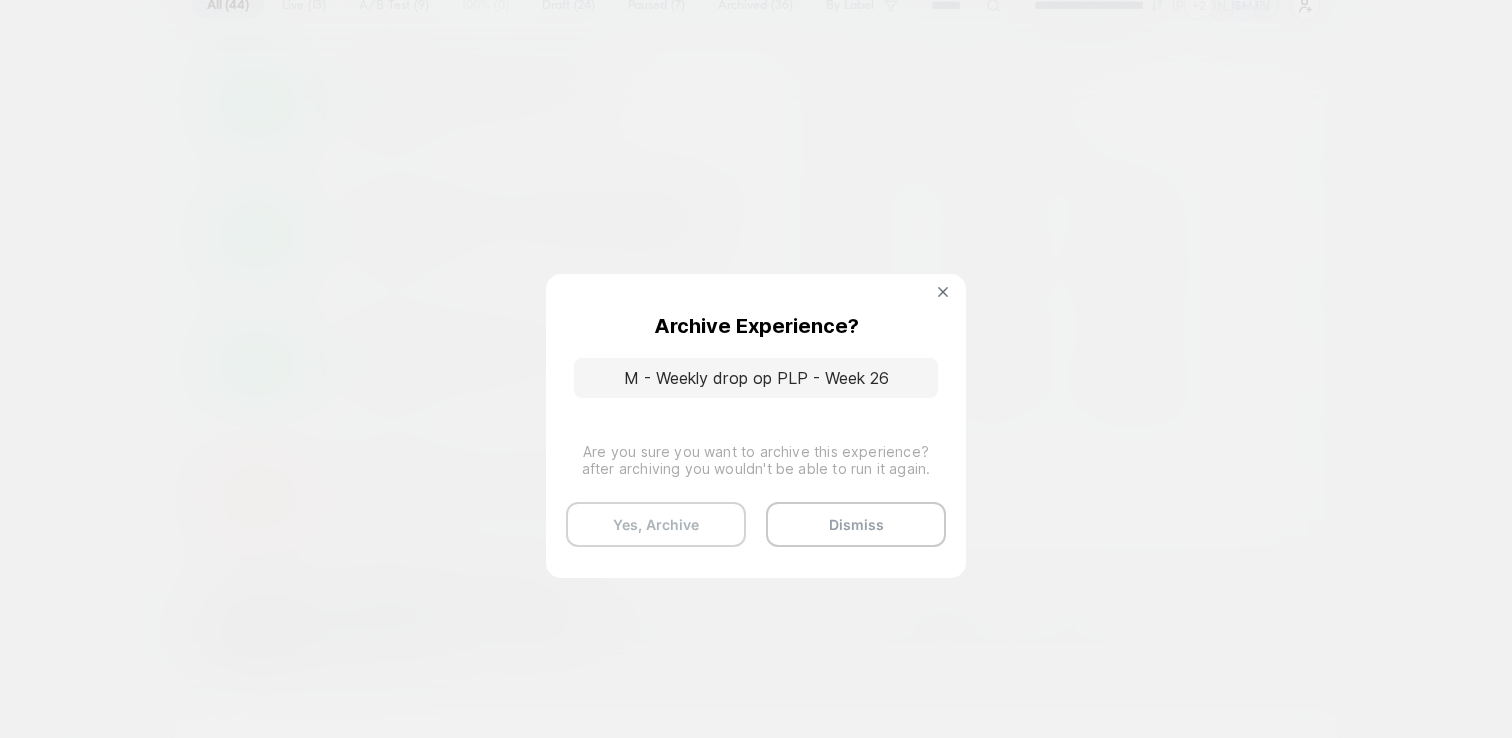 click on "Yes, Archive" at bounding box center (656, 524) 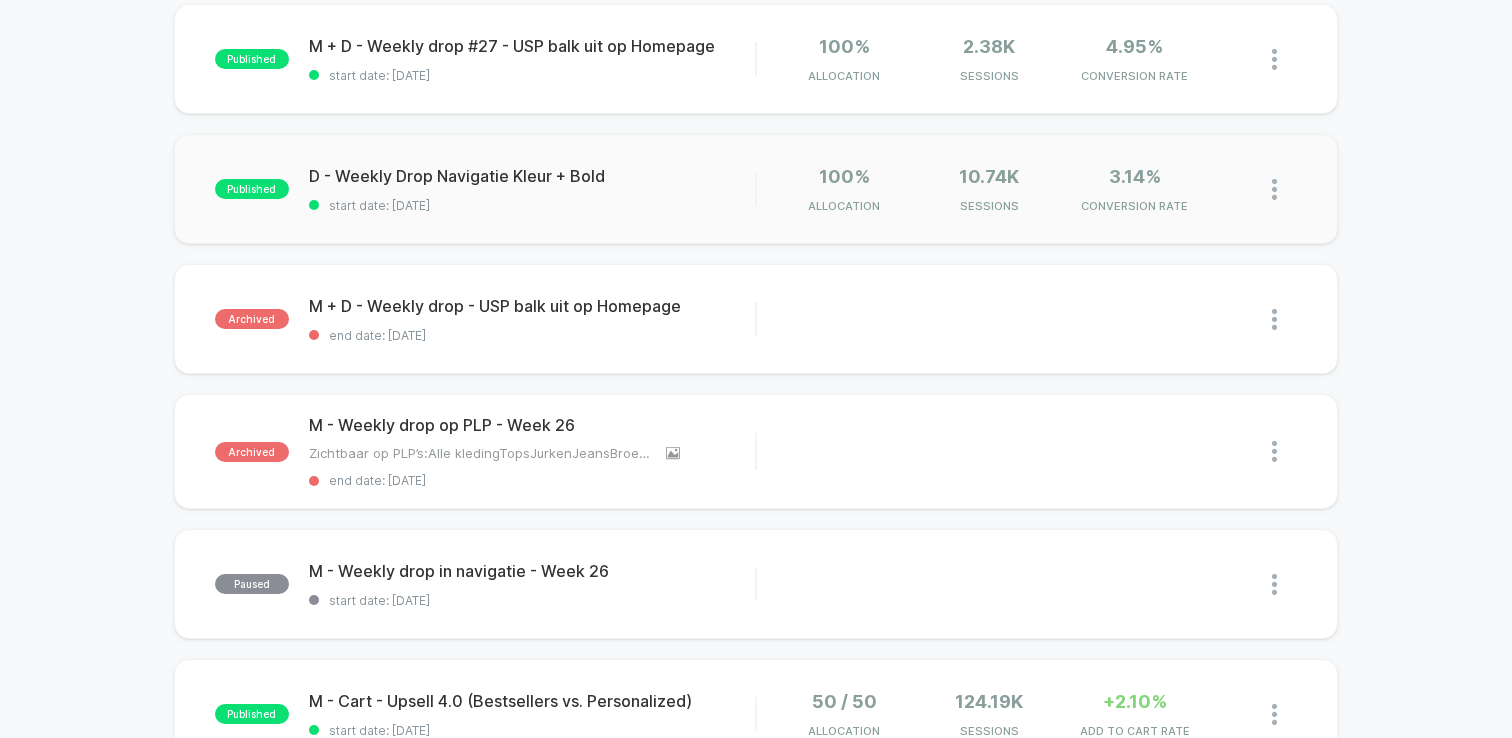 scroll, scrollTop: 561, scrollLeft: 0, axis: vertical 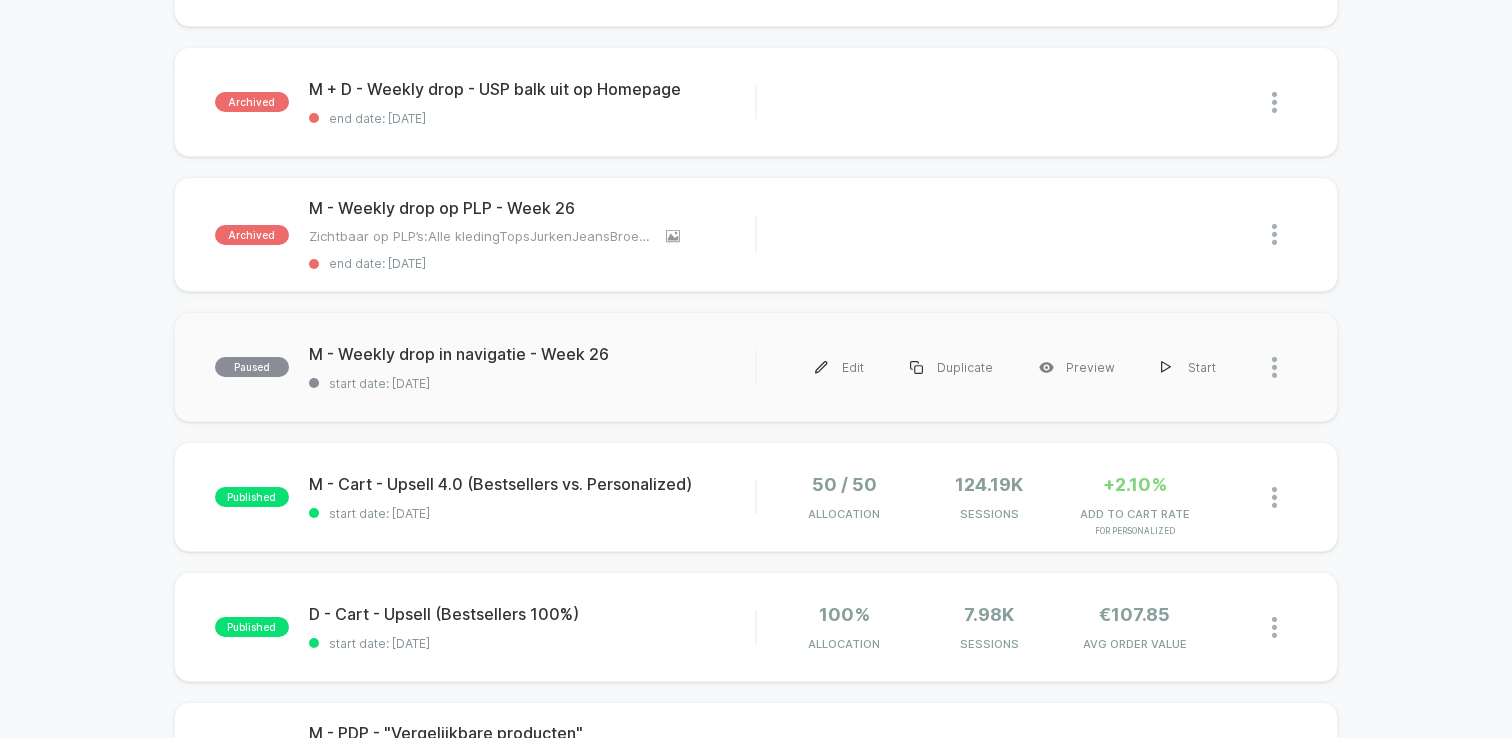 click at bounding box center [1284, 367] 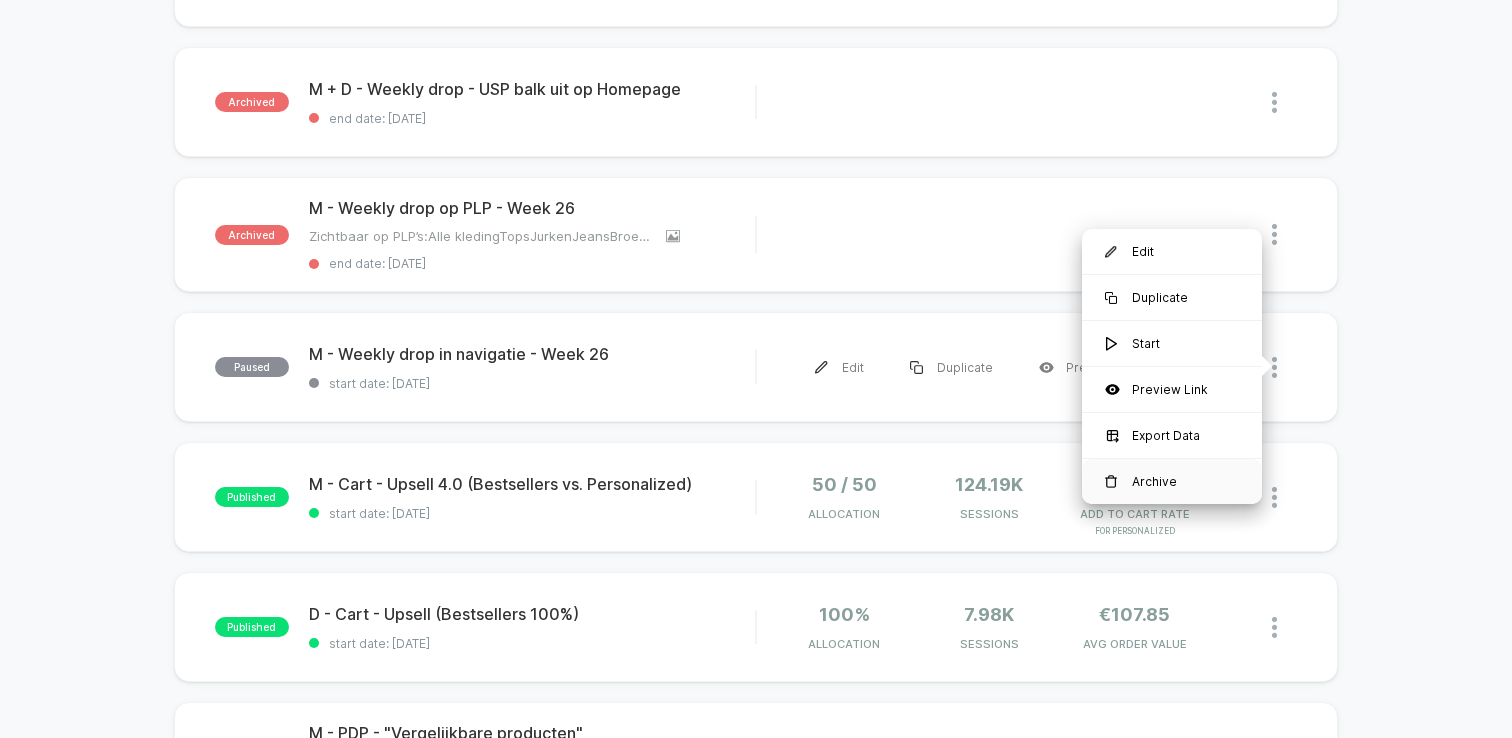 click on "Archive" at bounding box center [1172, 481] 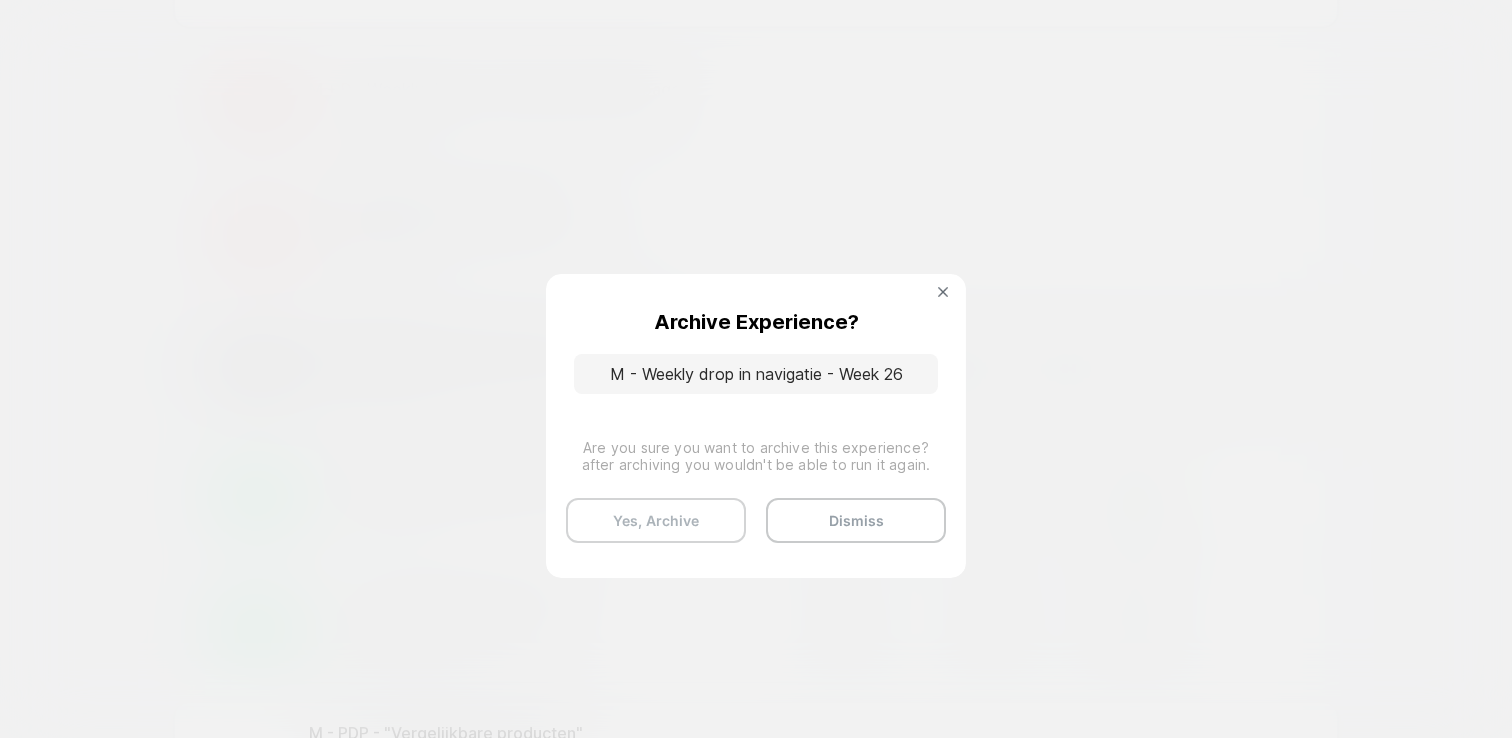 click on "Yes, Archive" at bounding box center [656, 520] 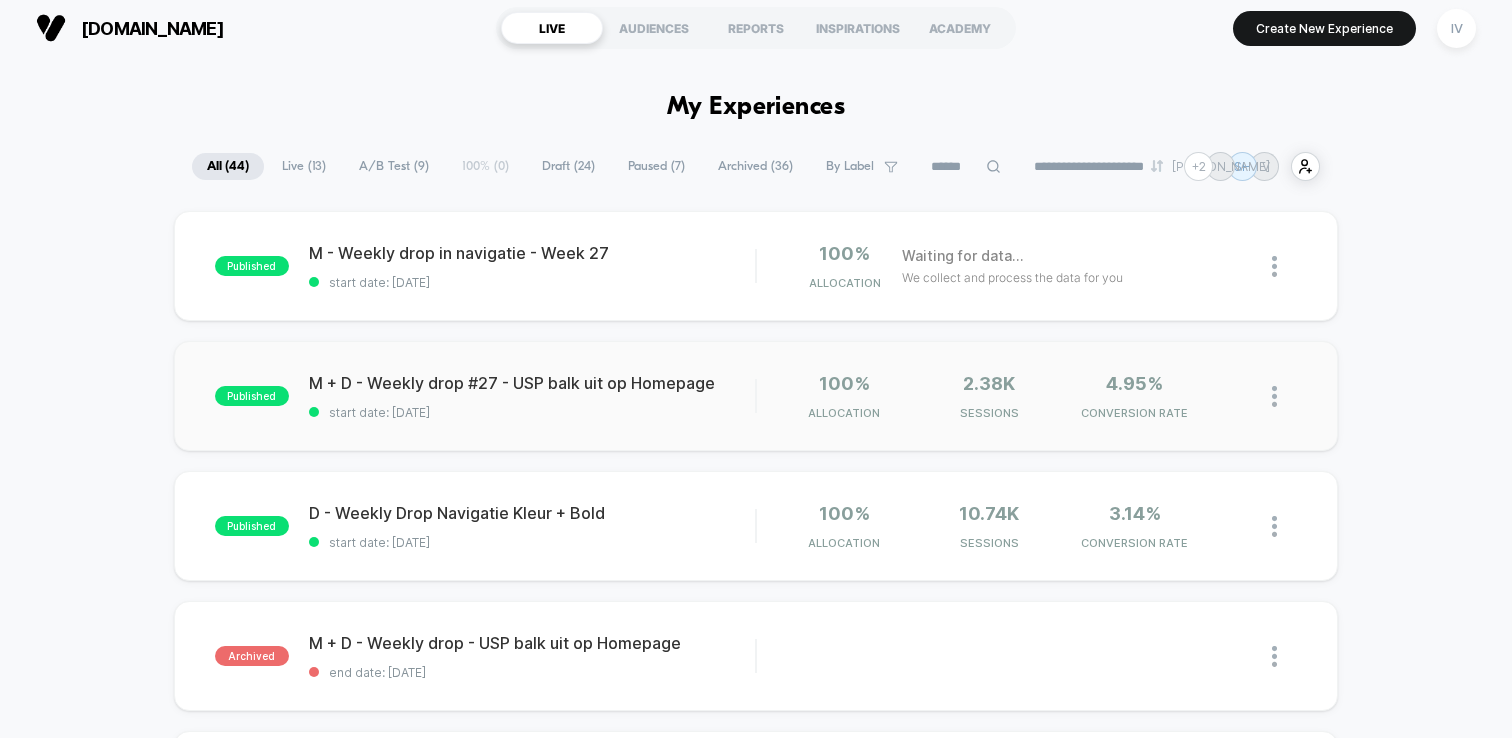 scroll, scrollTop: 0, scrollLeft: 0, axis: both 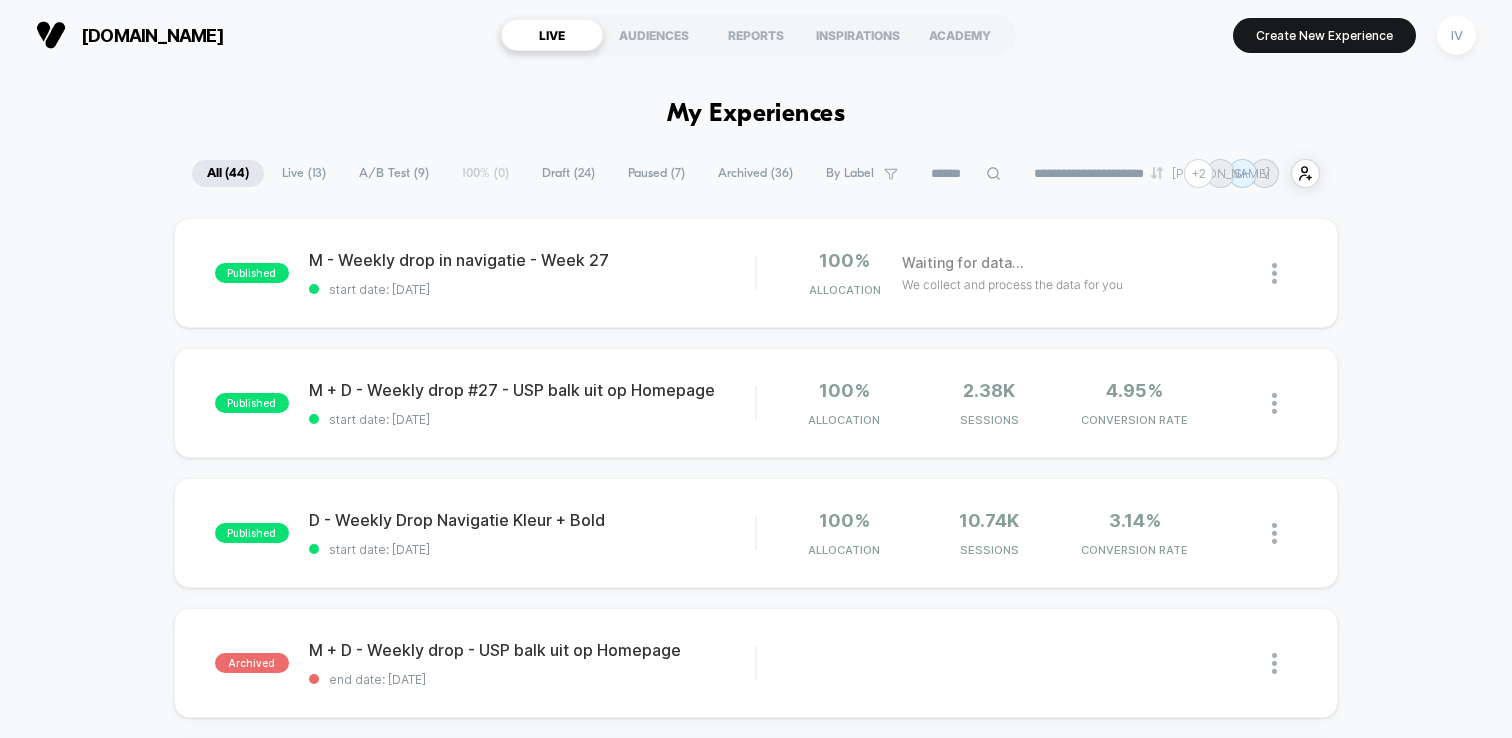 click on "A/B Test ( 9 )" at bounding box center [394, 173] 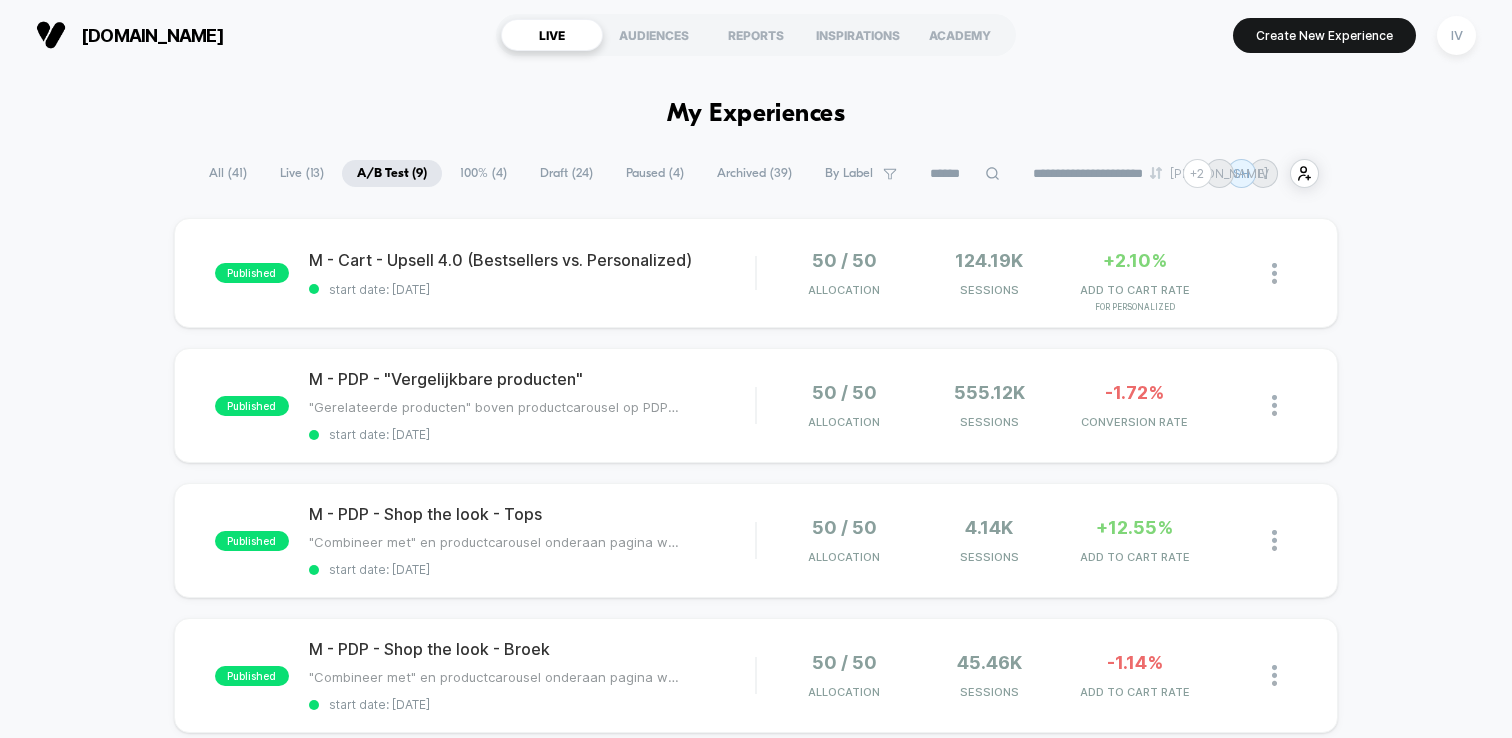 click on "100% ( 4 )" at bounding box center [483, 173] 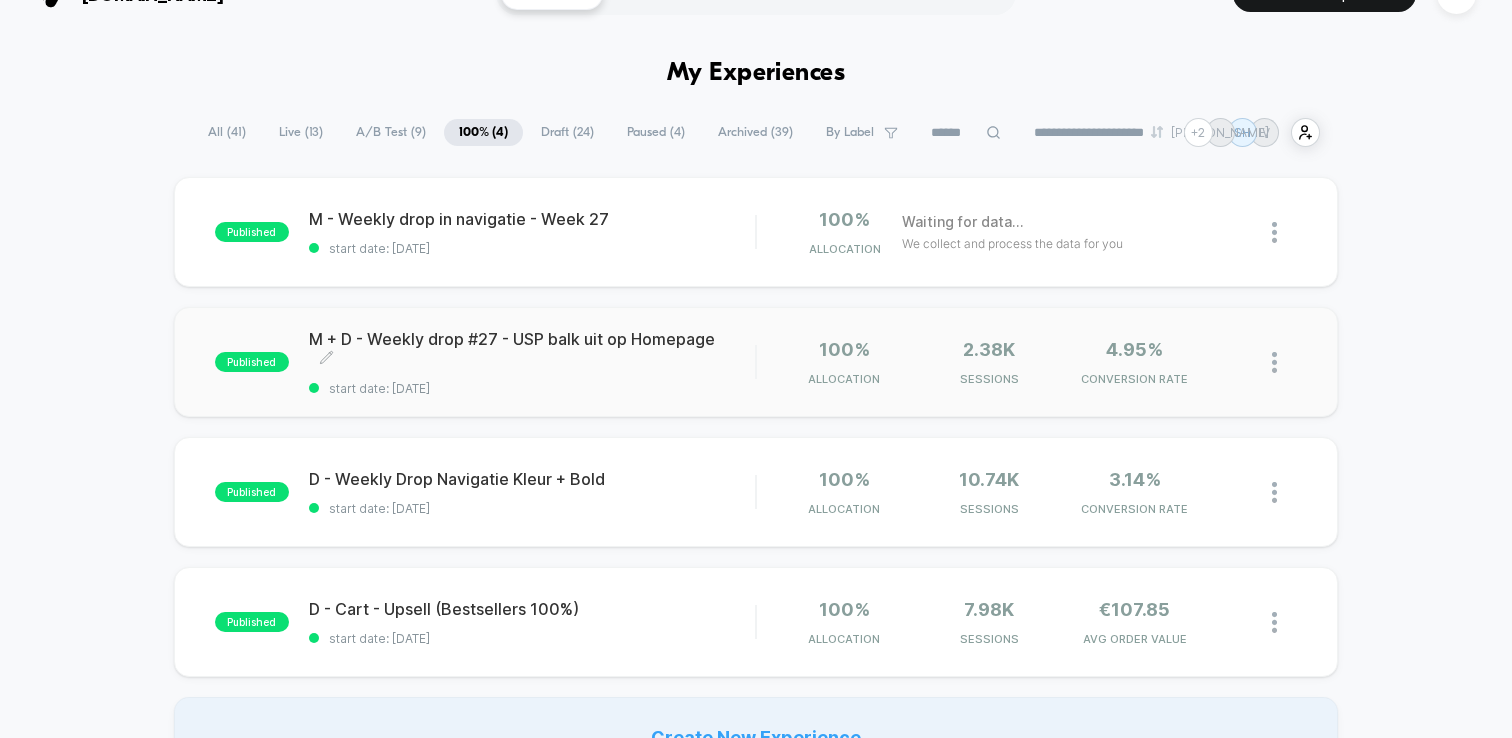 scroll, scrollTop: 0, scrollLeft: 0, axis: both 